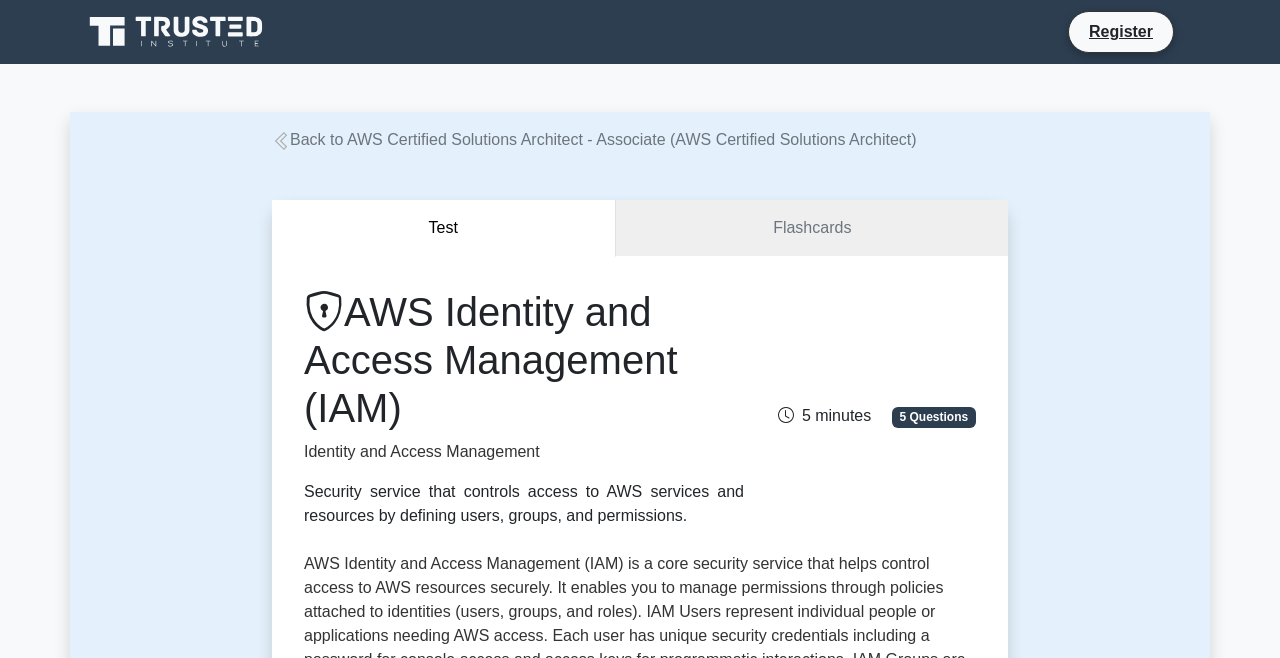 scroll, scrollTop: 0, scrollLeft: 0, axis: both 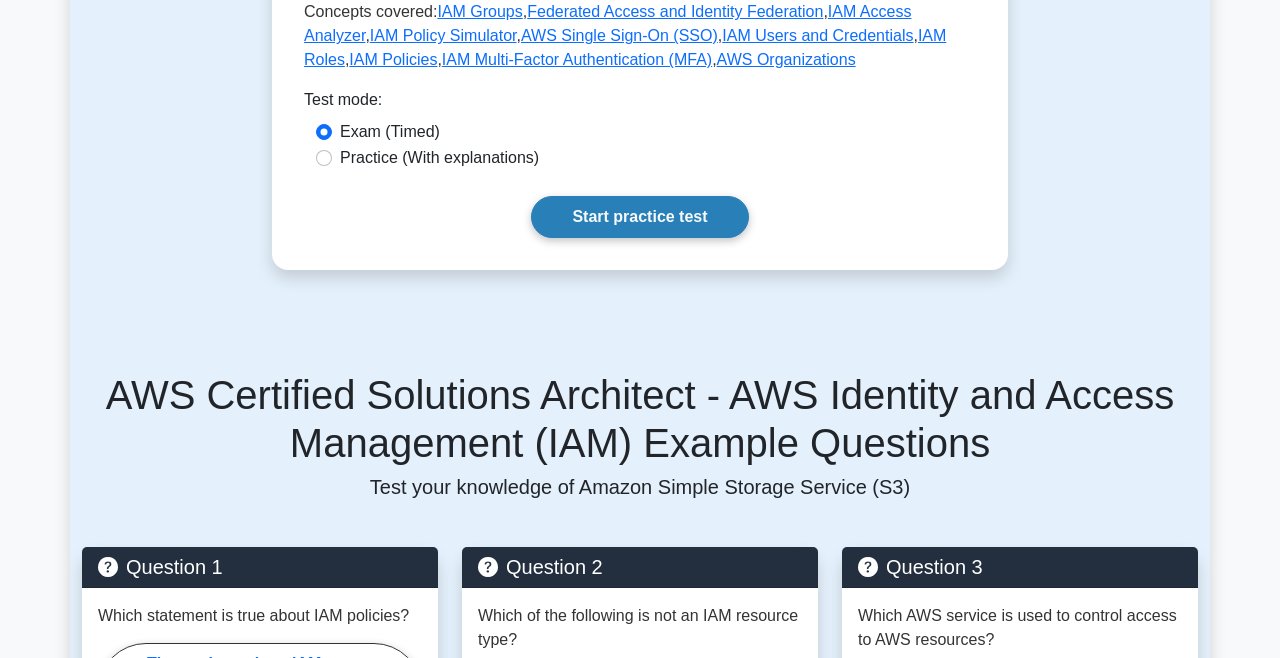 click on "Start practice test" at bounding box center (639, 217) 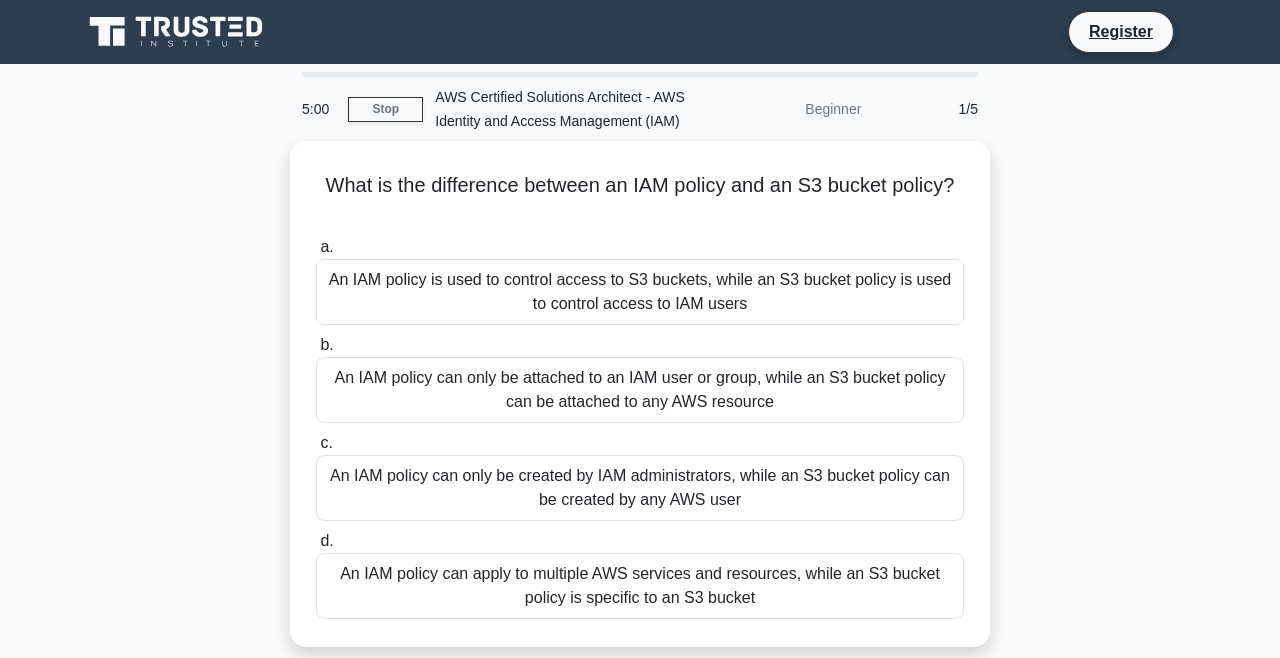scroll, scrollTop: 0, scrollLeft: 0, axis: both 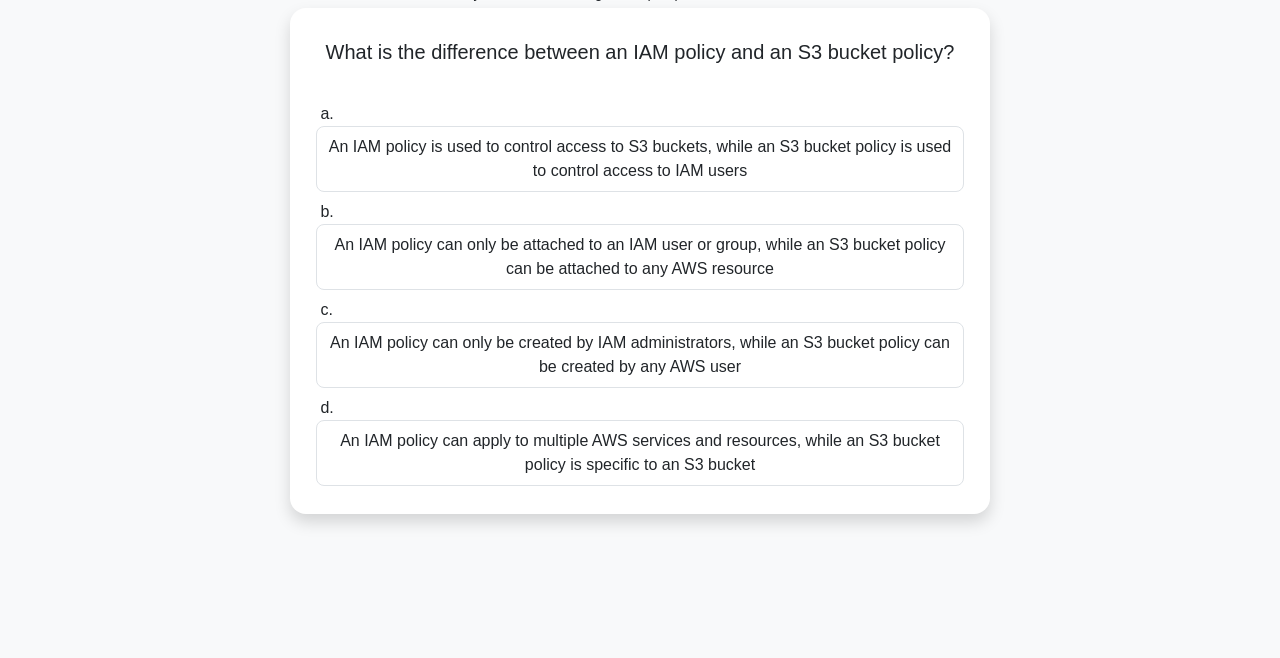 click on "An IAM policy can apply to multiple AWS services and resources, while an S3 bucket policy is specific to an S3 bucket" at bounding box center [640, 453] 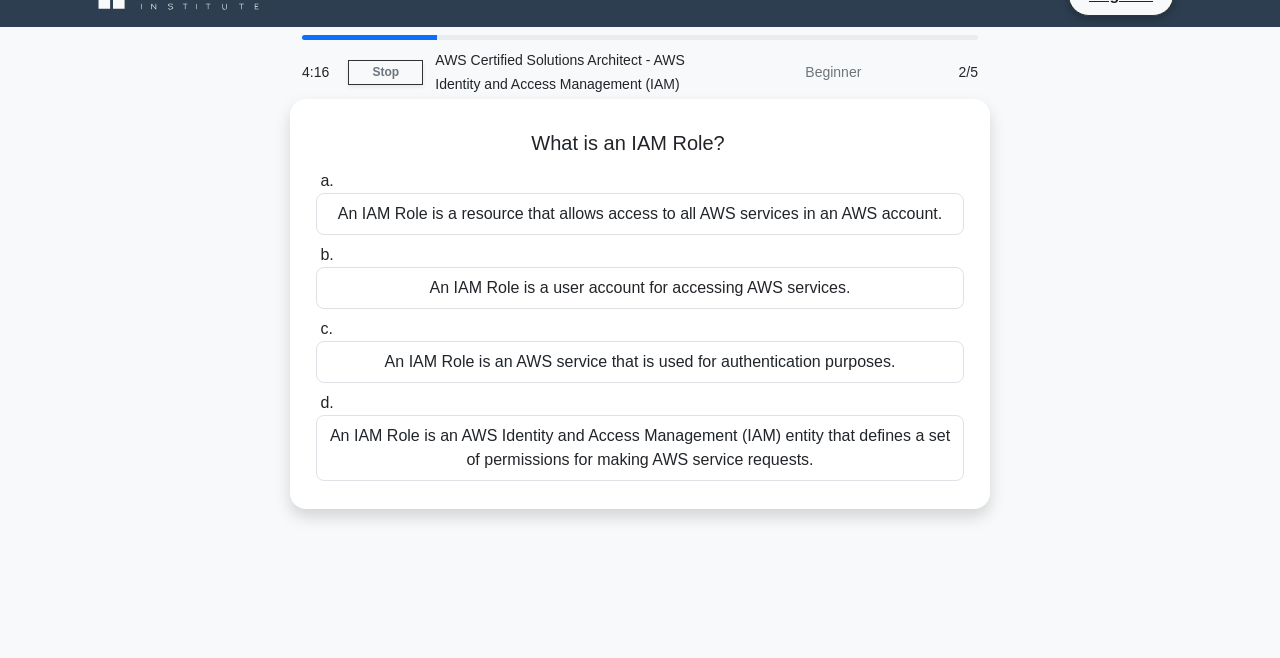 scroll, scrollTop: 0, scrollLeft: 0, axis: both 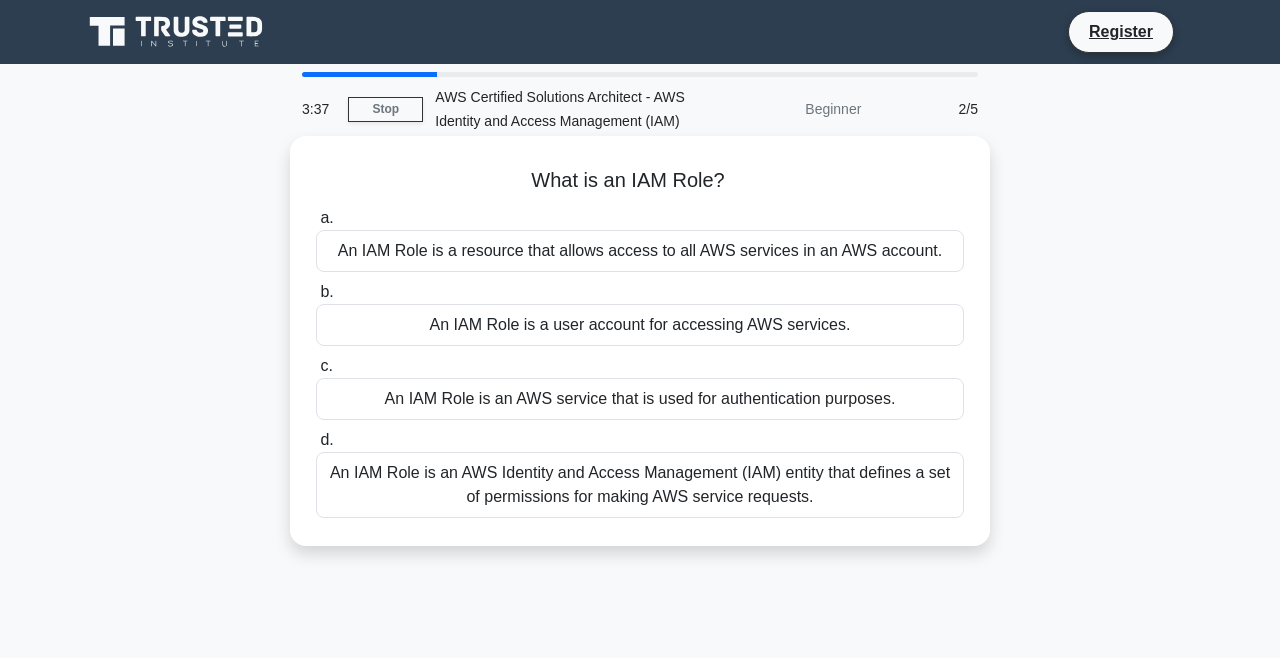 click on "An IAM Role is an AWS Identity and Access Management (IAM) entity that defines a set of permissions for making AWS service requests." at bounding box center (640, 485) 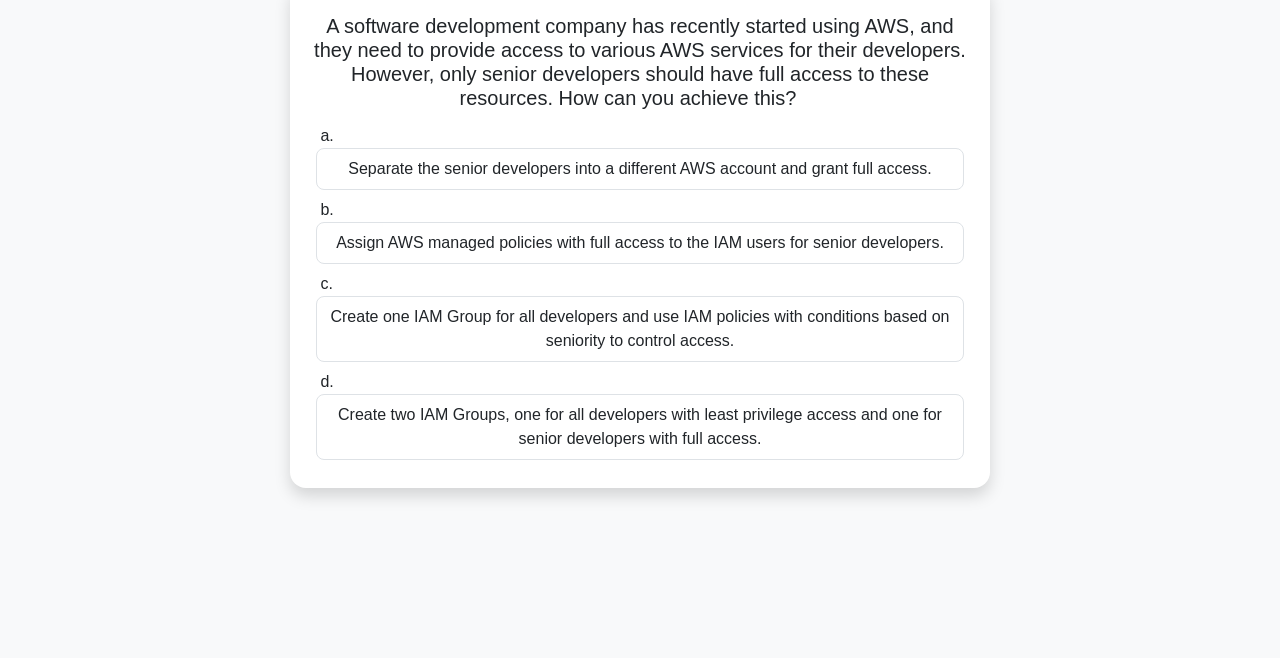 scroll, scrollTop: 192, scrollLeft: 0, axis: vertical 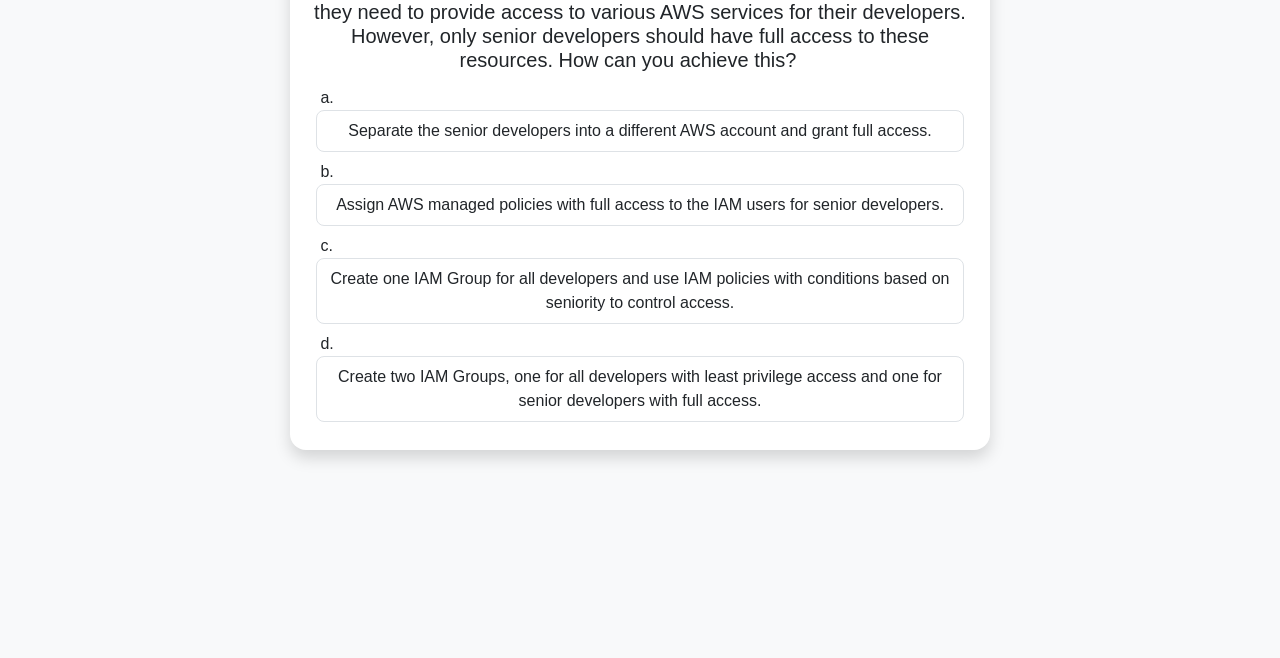 click on "Create one IAM Group for all developers and use IAM policies with conditions based on seniority to control access." at bounding box center (640, 291) 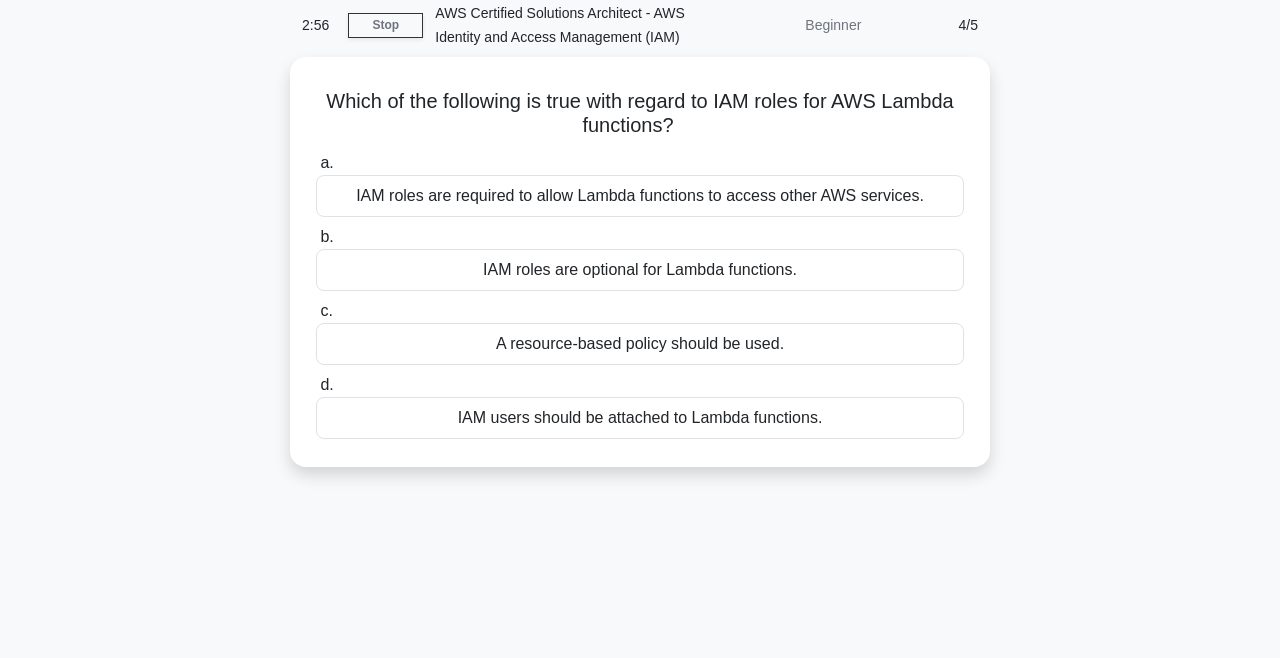 scroll, scrollTop: 0, scrollLeft: 0, axis: both 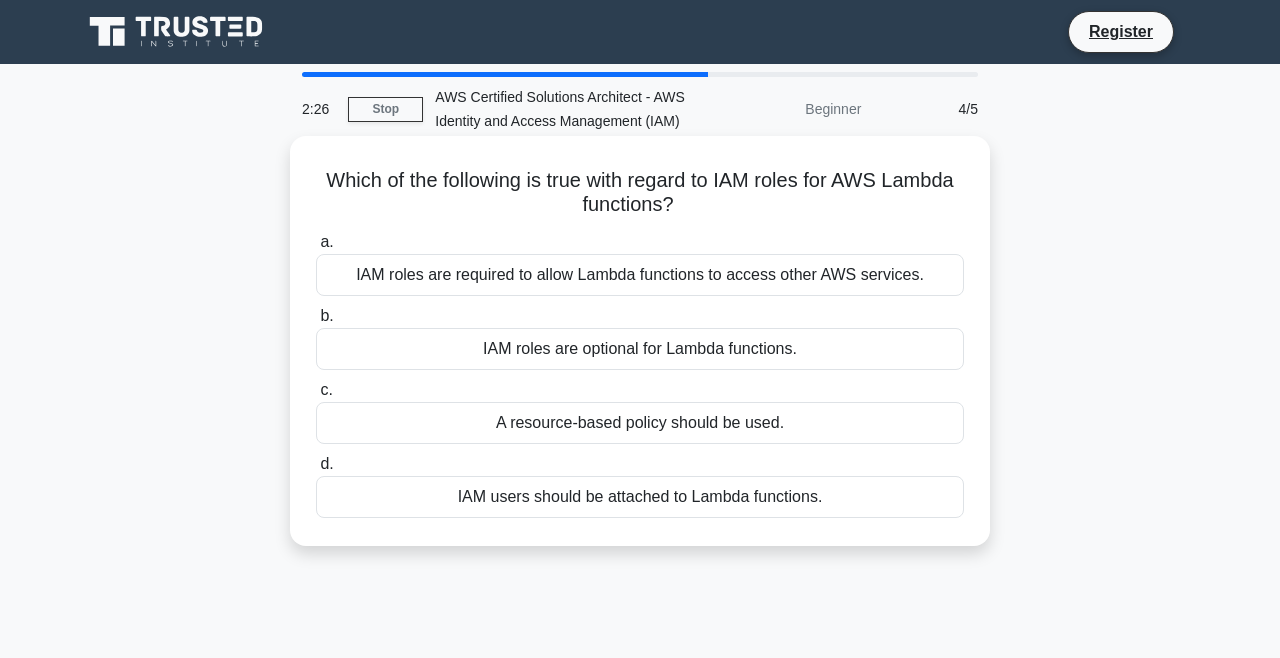 click on "IAM roles are required to allow Lambda functions to access other AWS services." at bounding box center (640, 275) 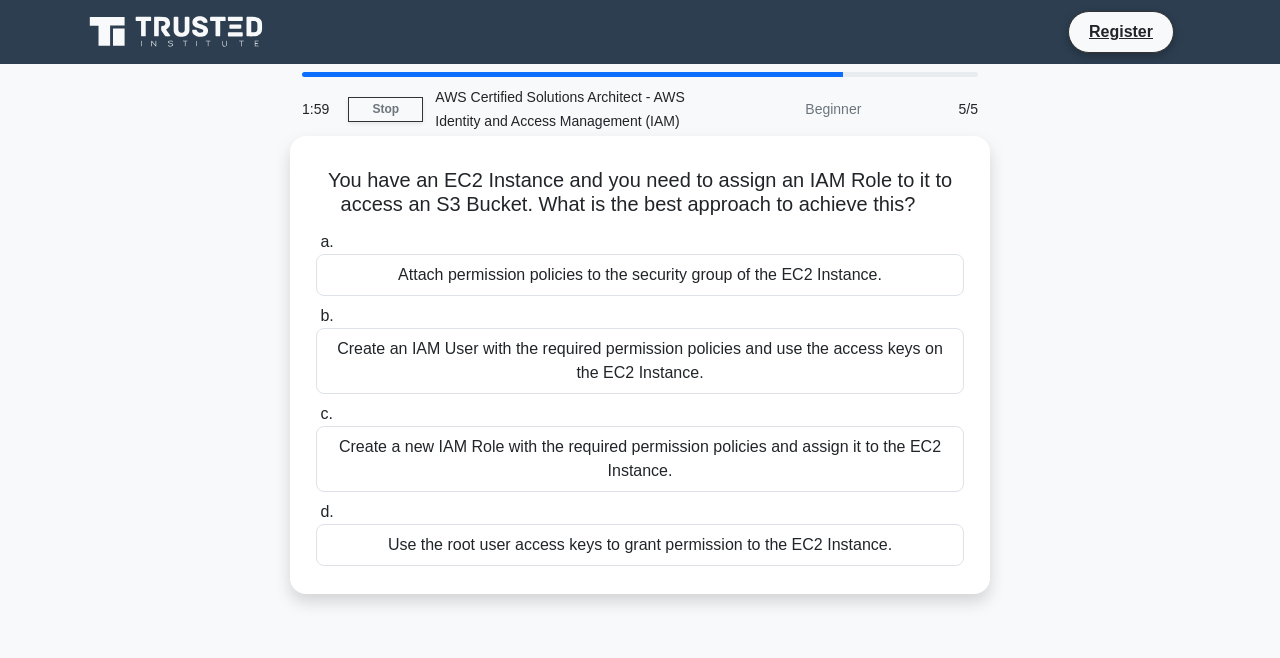 click on "Create a new IAM Role with the required permission policies and assign it to the EC2 Instance." at bounding box center [640, 459] 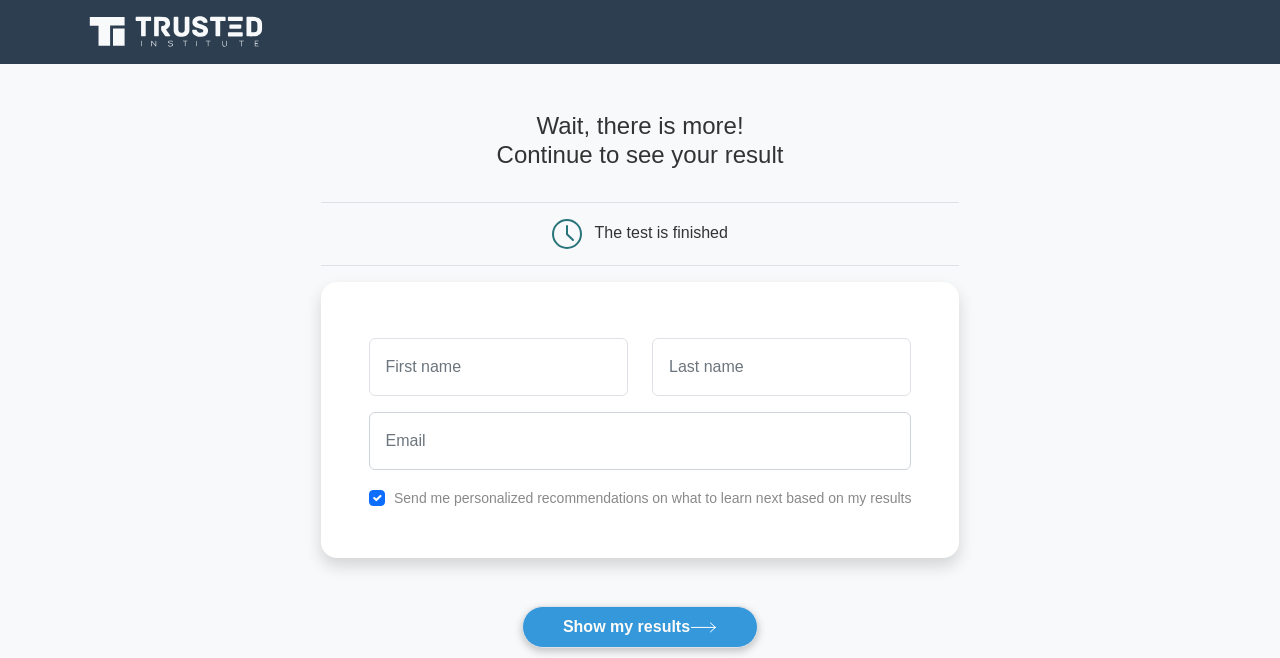 scroll, scrollTop: 0, scrollLeft: 0, axis: both 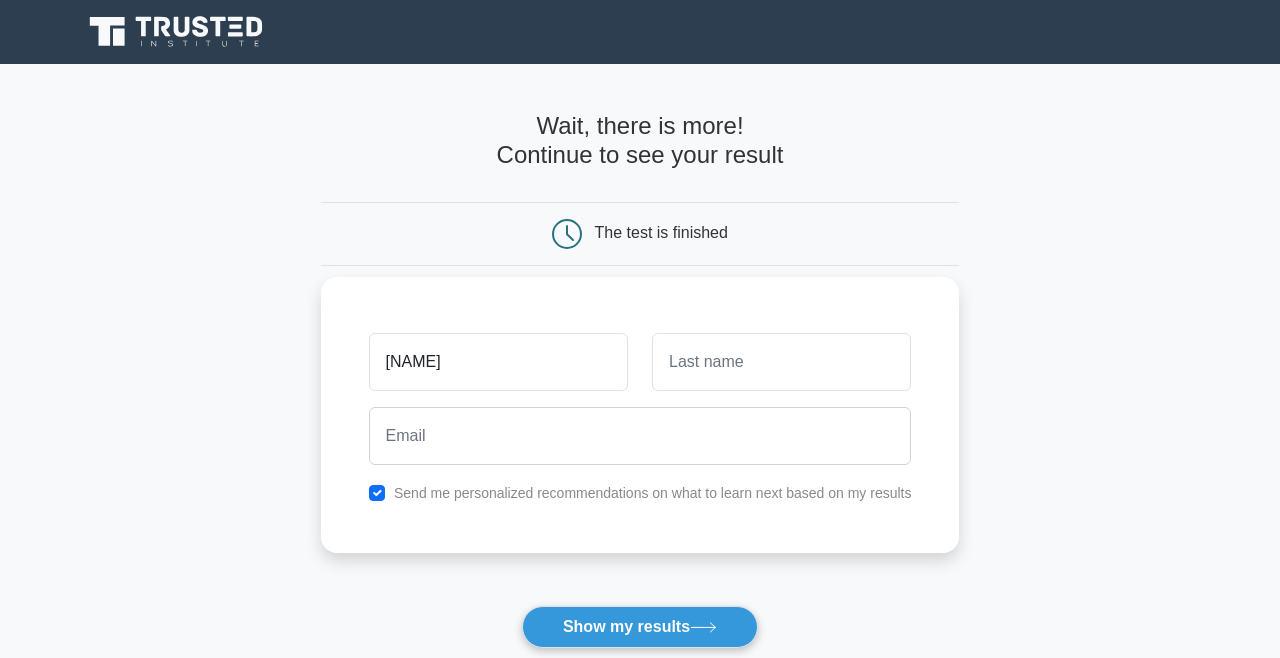 type on "[FIRST]" 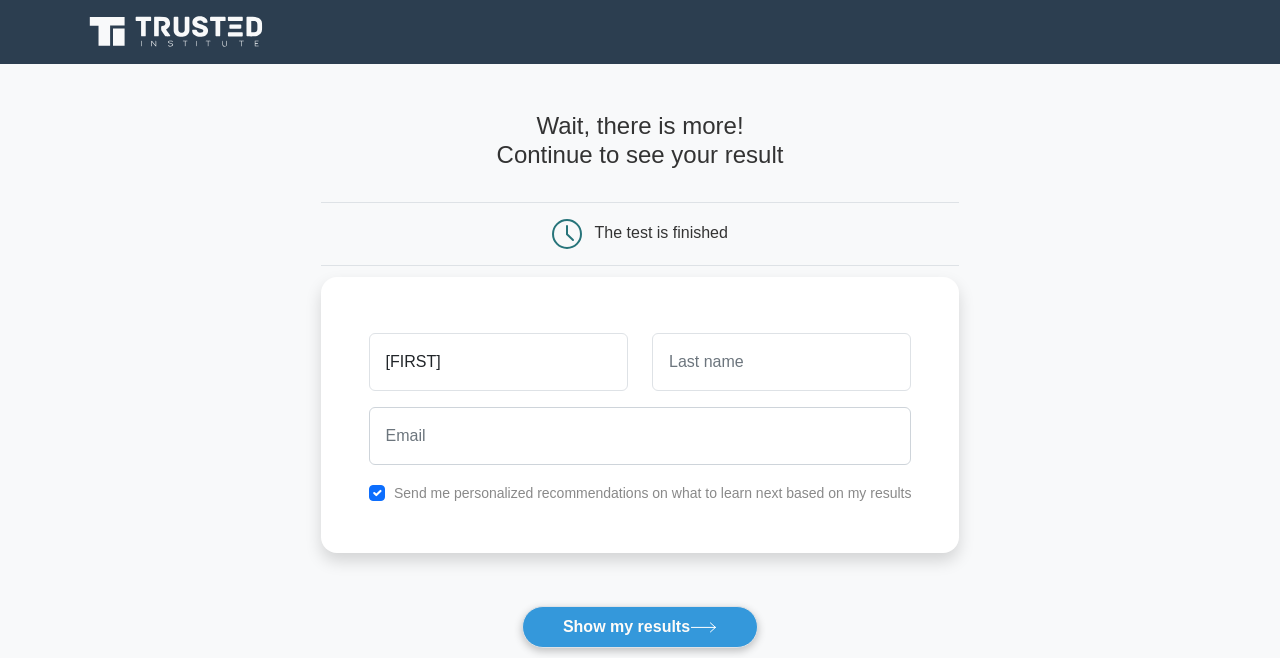 type on "[FIRST]" 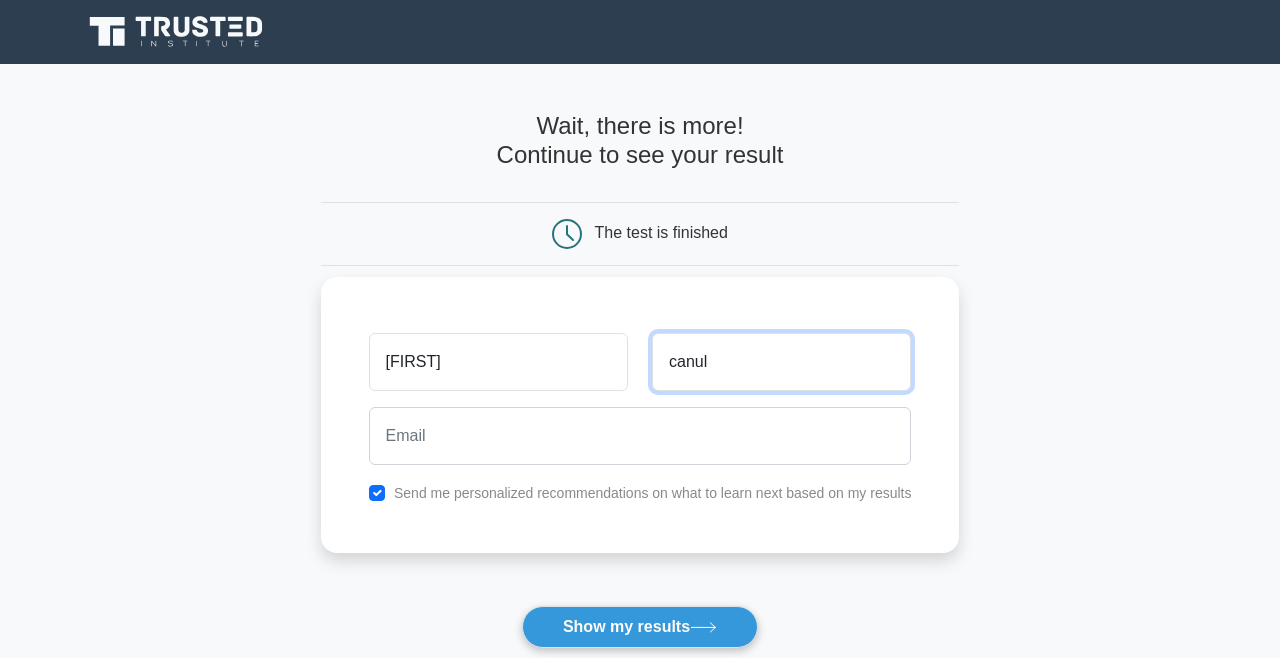 type on "canul" 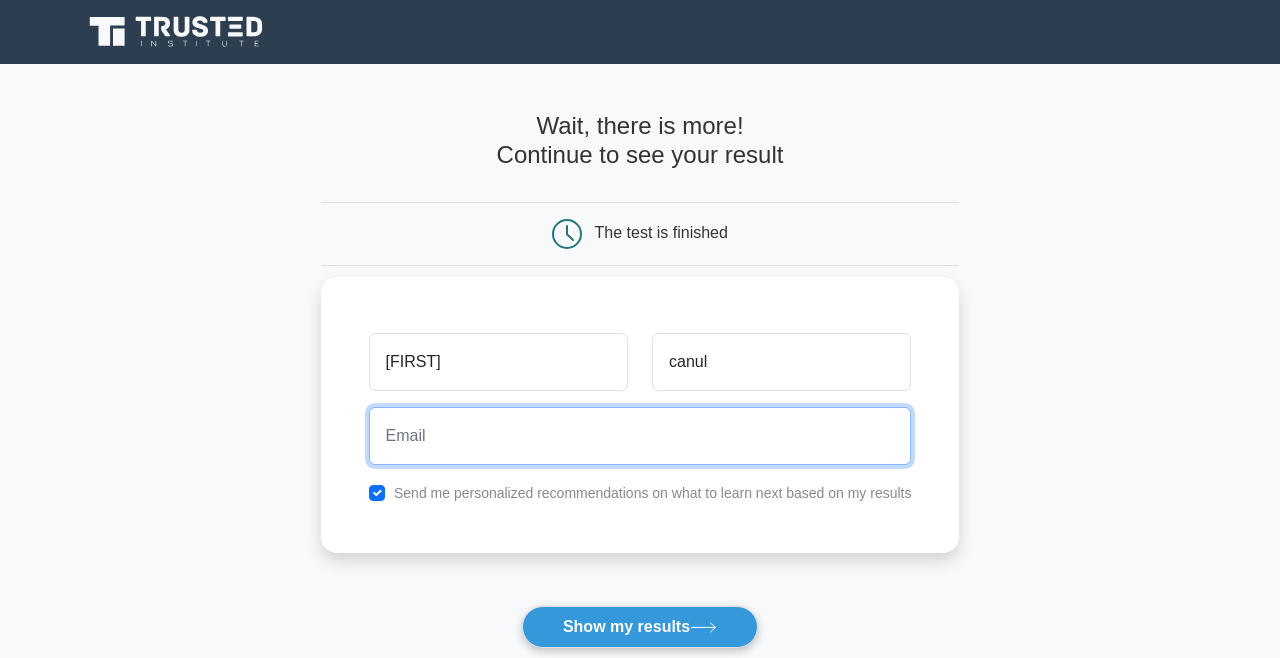 click at bounding box center (640, 436) 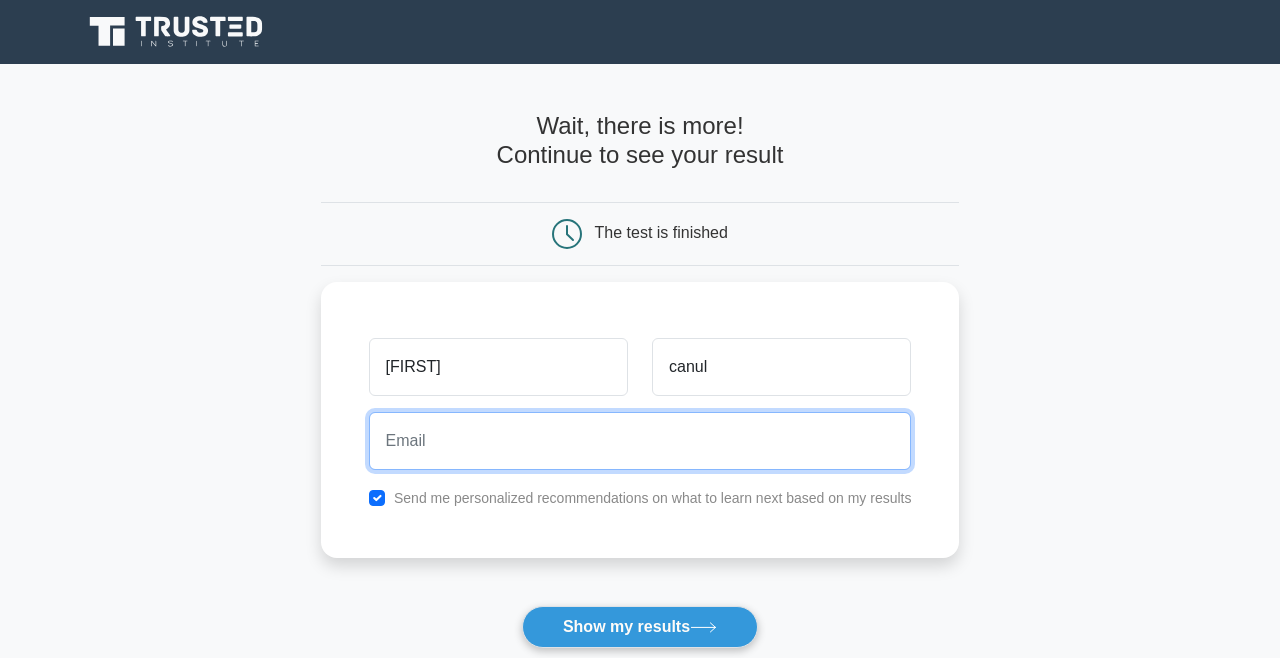 type on "[EMAIL]" 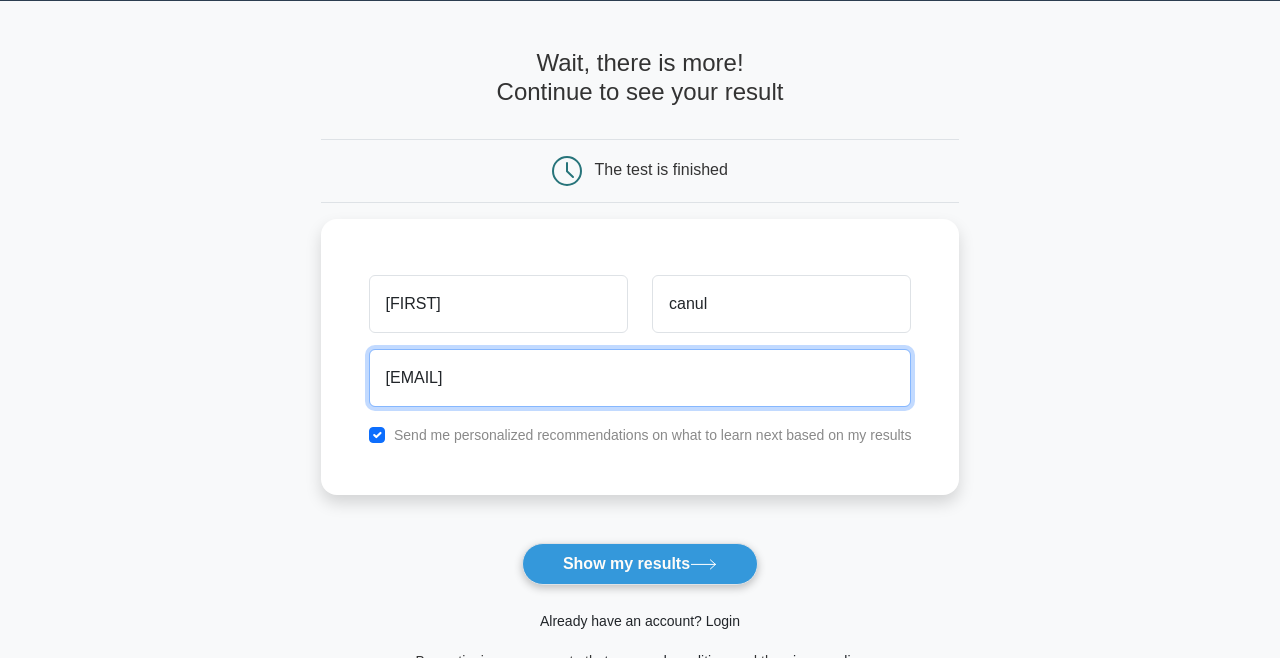 scroll, scrollTop: 64, scrollLeft: 0, axis: vertical 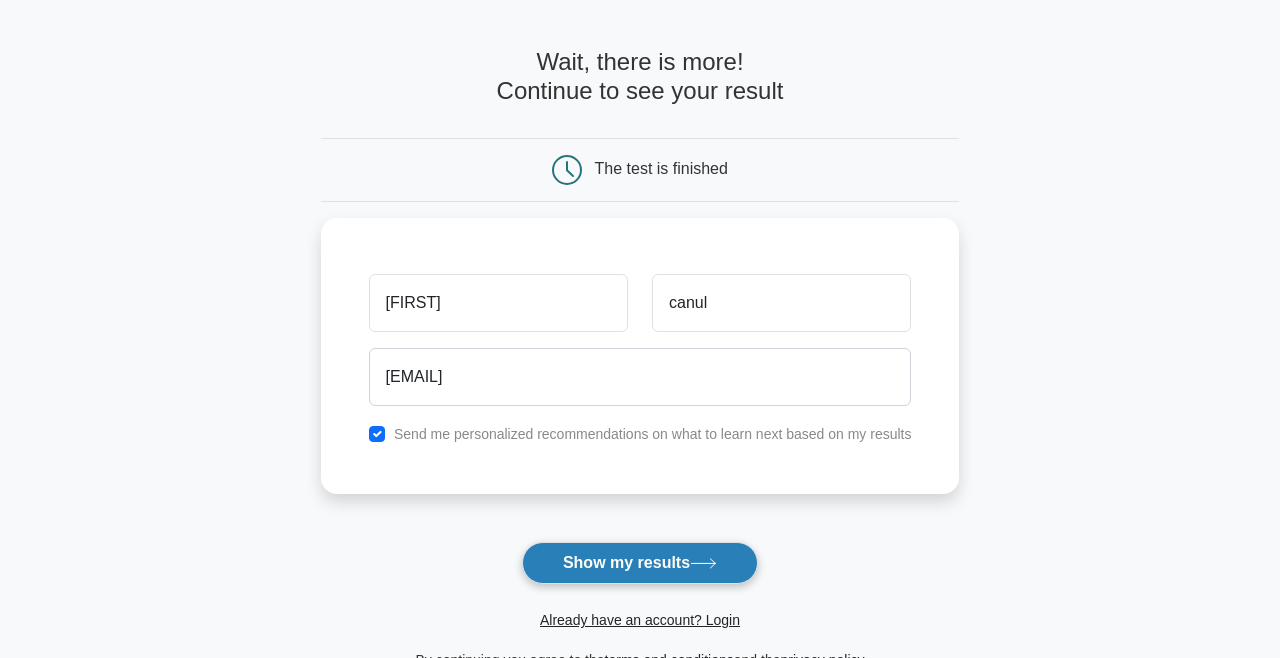 click on "Show my results" at bounding box center [640, 563] 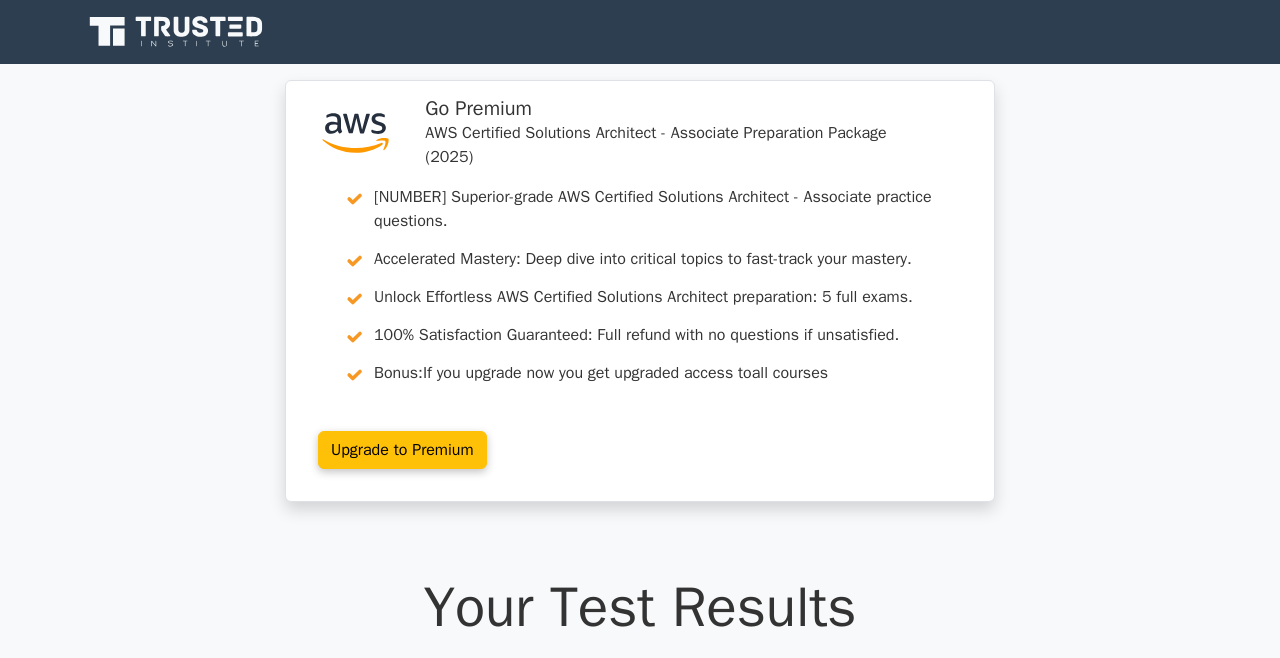 scroll, scrollTop: 0, scrollLeft: 0, axis: both 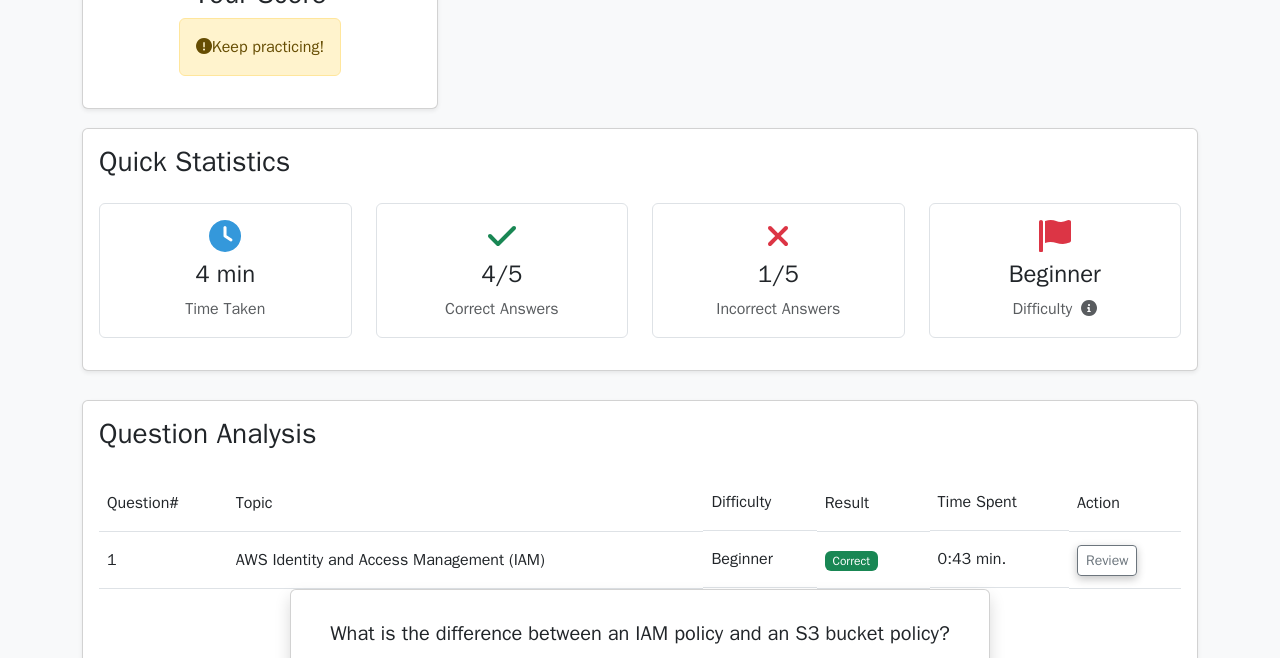 click on "1/5" at bounding box center [225, 274] 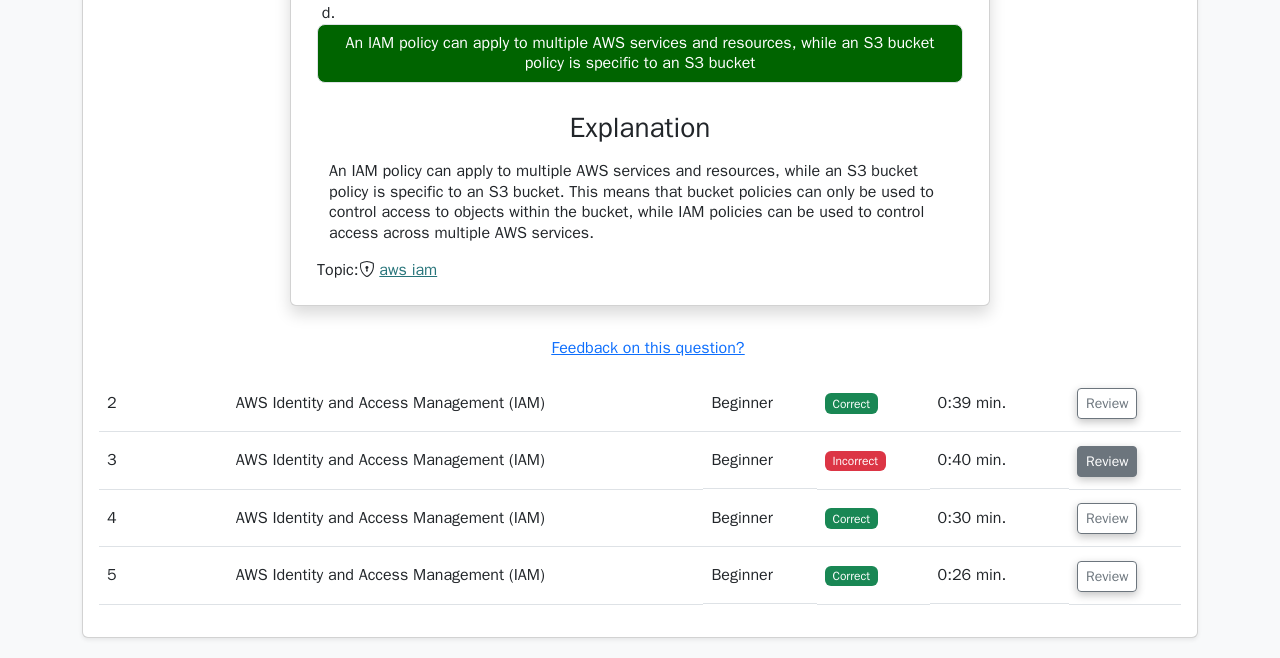 scroll, scrollTop: 1890, scrollLeft: 0, axis: vertical 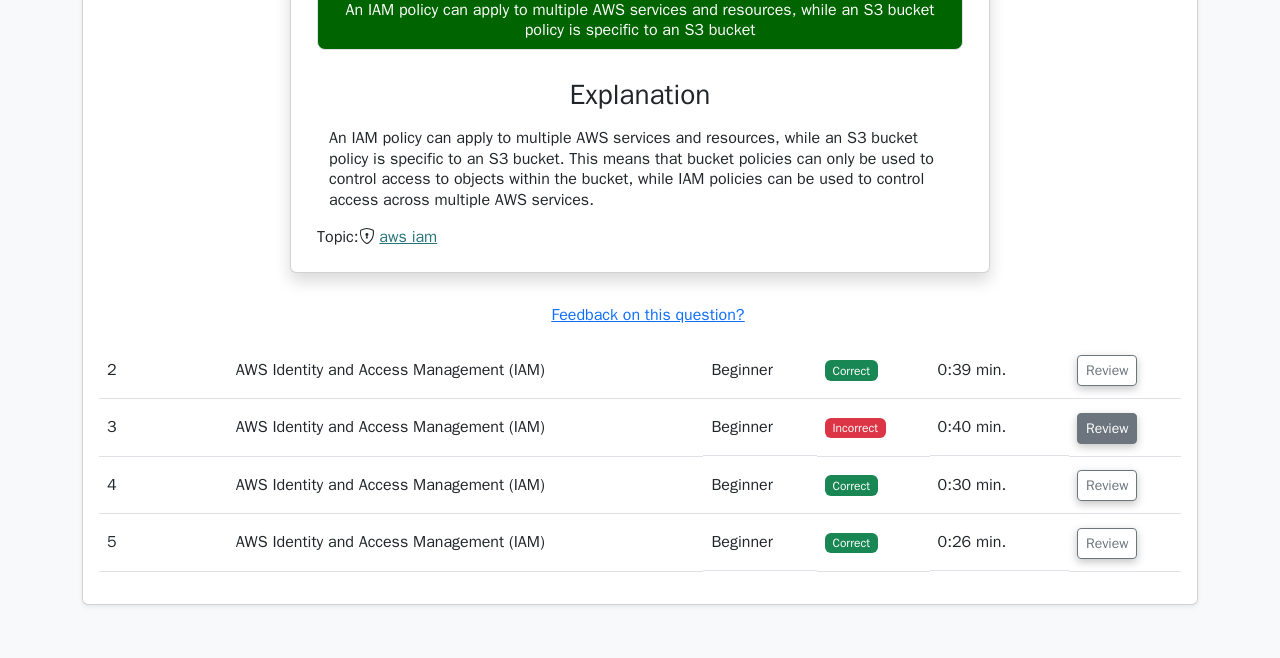 click on "Review" at bounding box center [1107, 428] 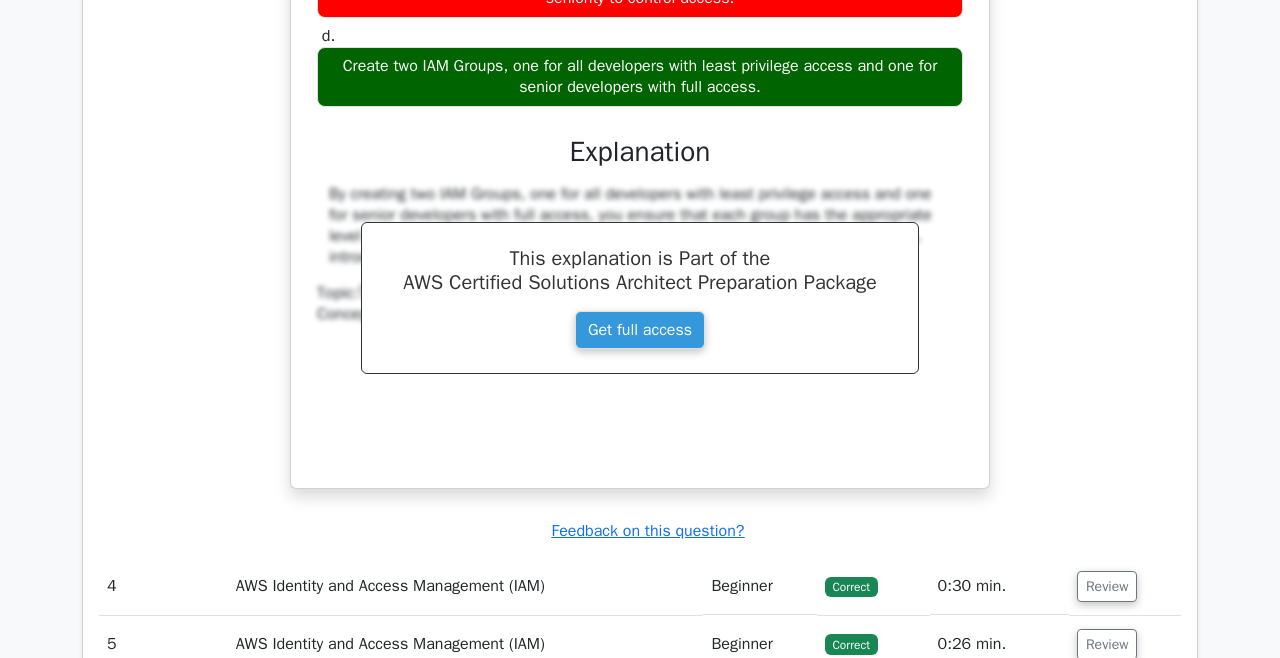 scroll, scrollTop: 2674, scrollLeft: 0, axis: vertical 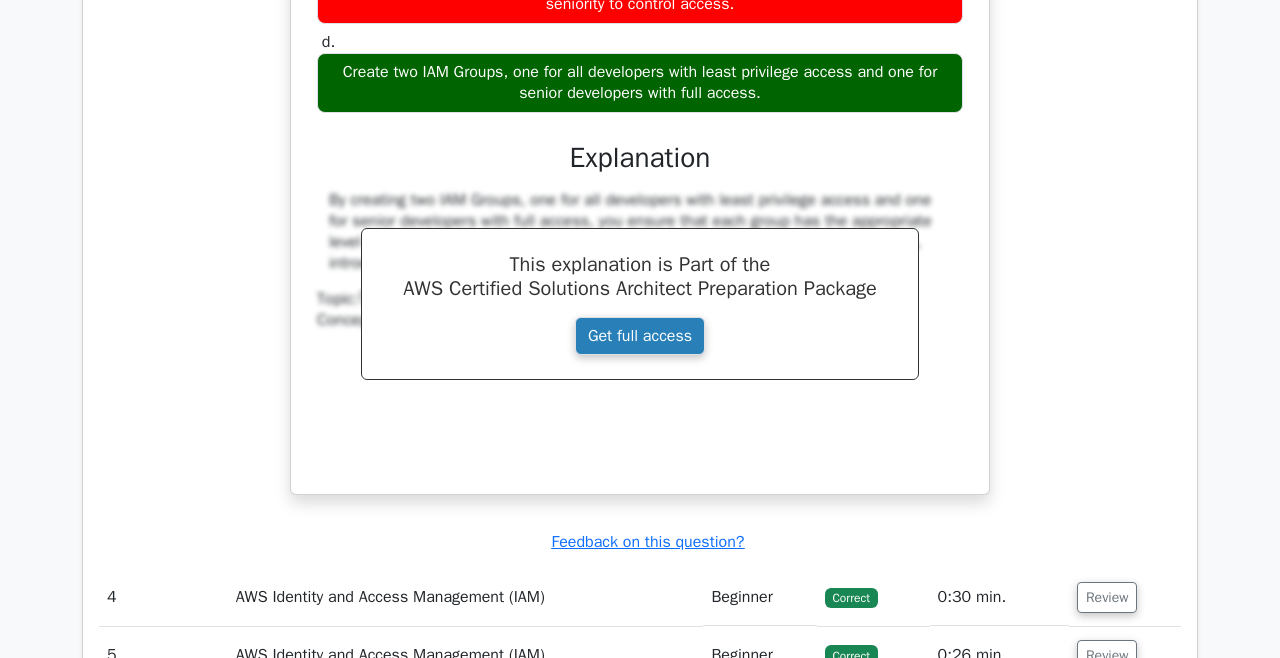 click on "Get full access" at bounding box center (640, 336) 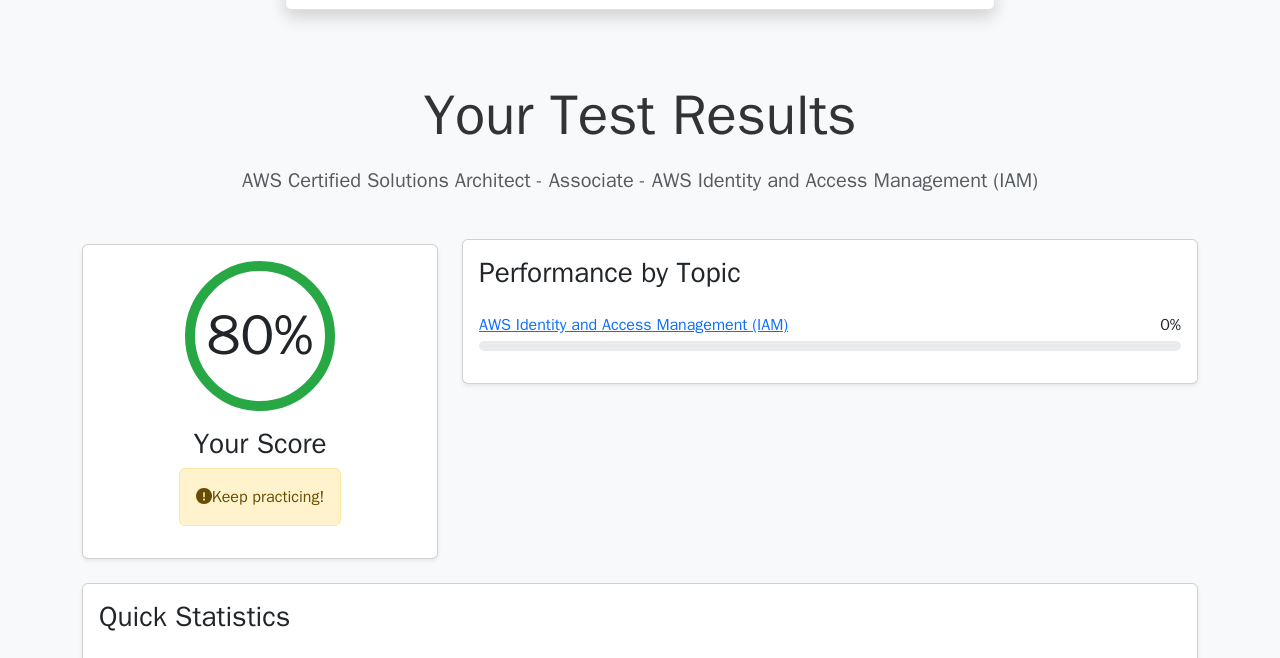 scroll, scrollTop: 476, scrollLeft: 0, axis: vertical 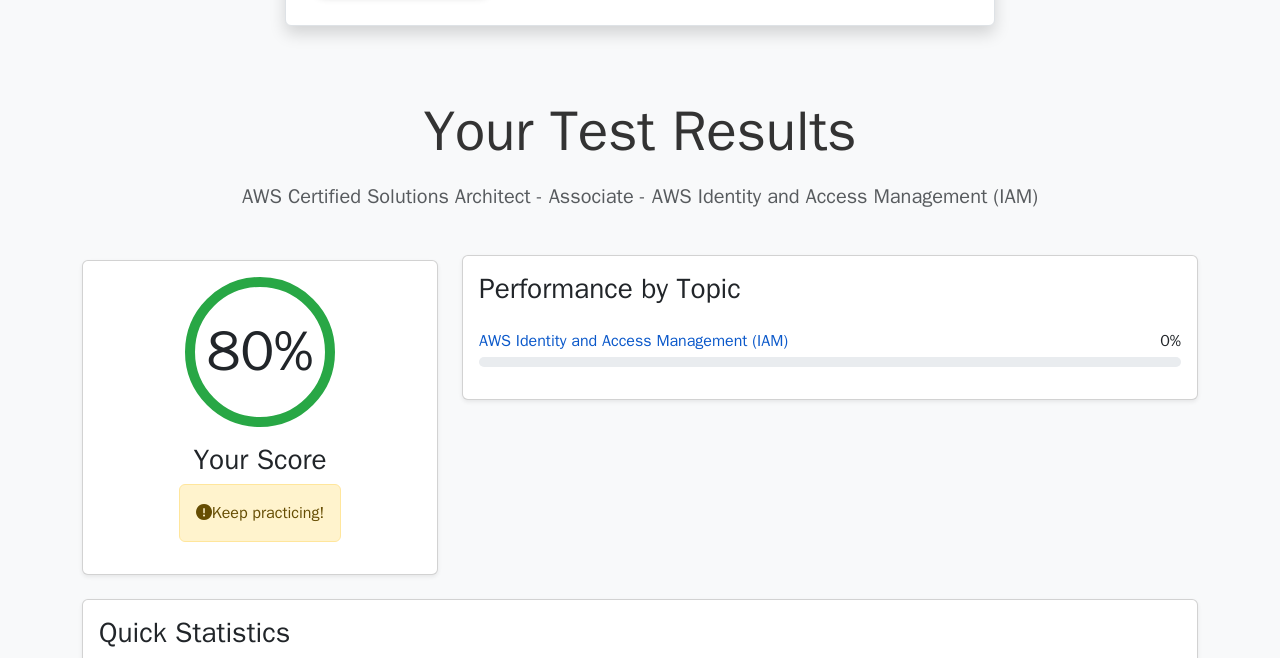 click on "AWS Identity and Access Management (IAM)" at bounding box center (633, 341) 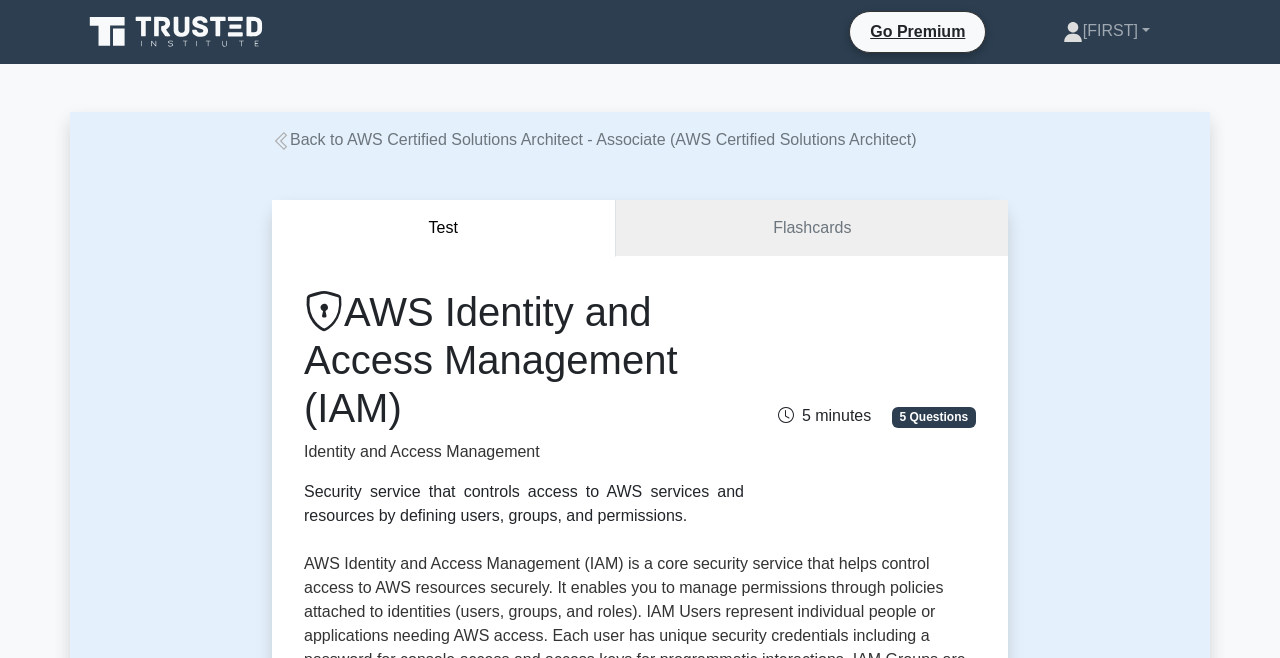scroll, scrollTop: 1513, scrollLeft: 0, axis: vertical 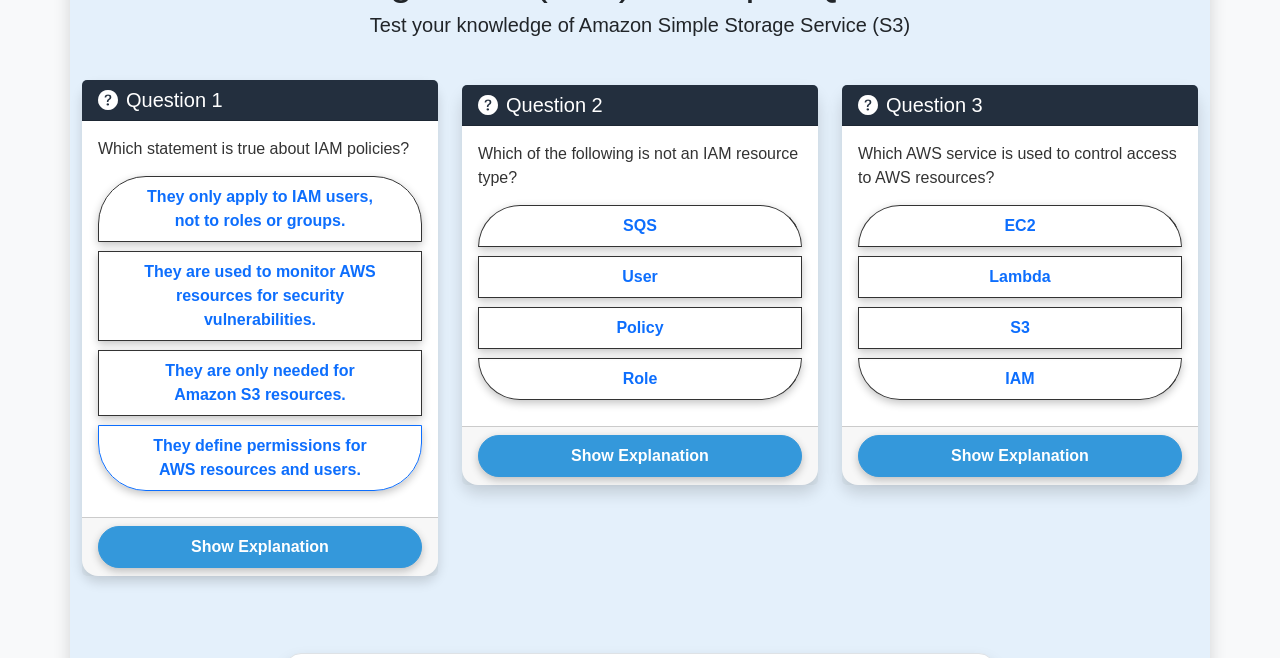 click on "They define permissions for AWS resources and users." at bounding box center [260, 458] 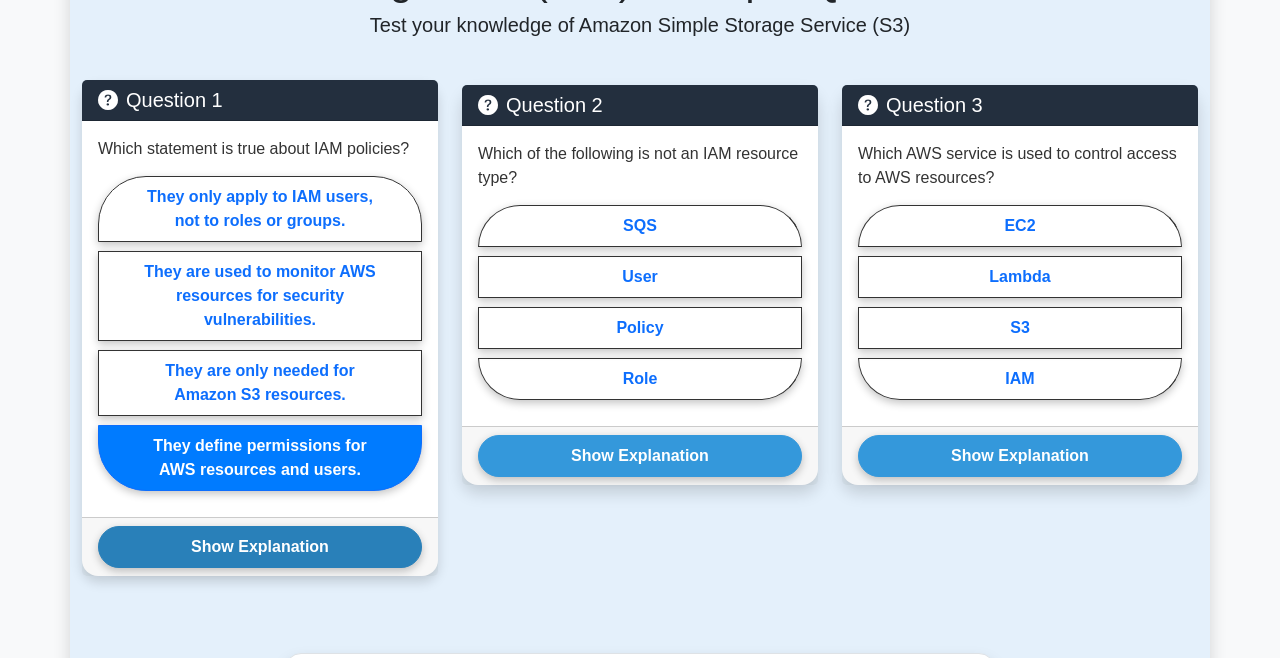 click on "Show Explanation" at bounding box center [260, 547] 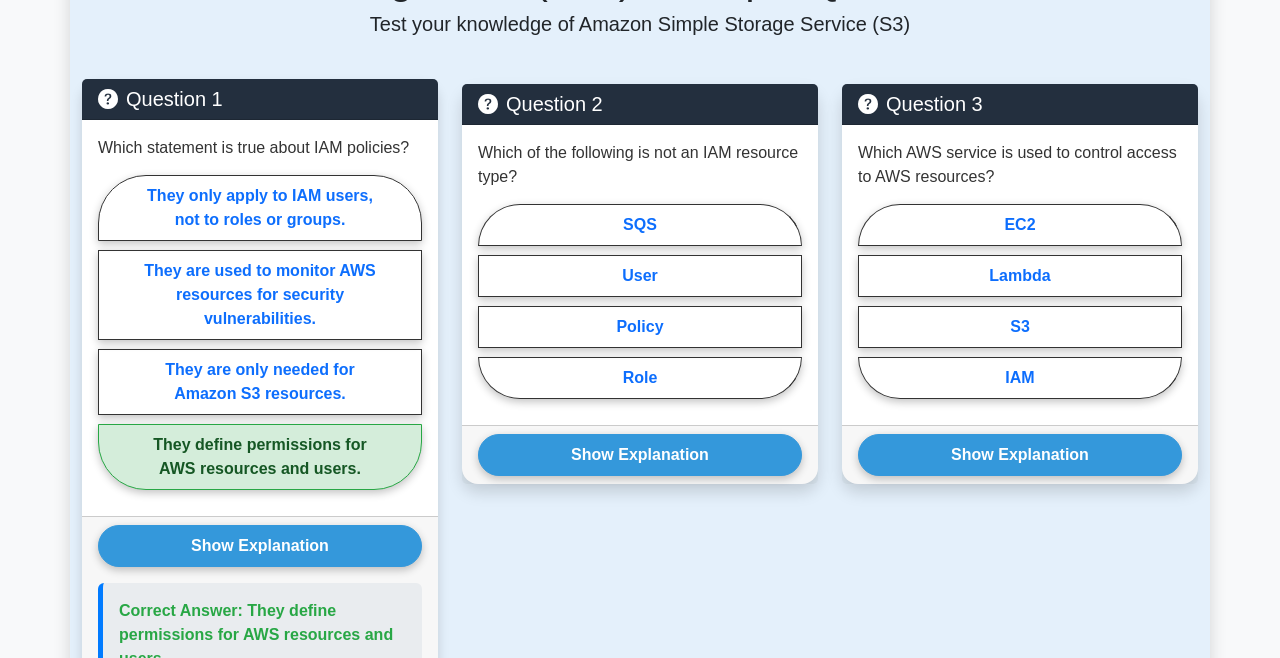 scroll, scrollTop: 1525, scrollLeft: 0, axis: vertical 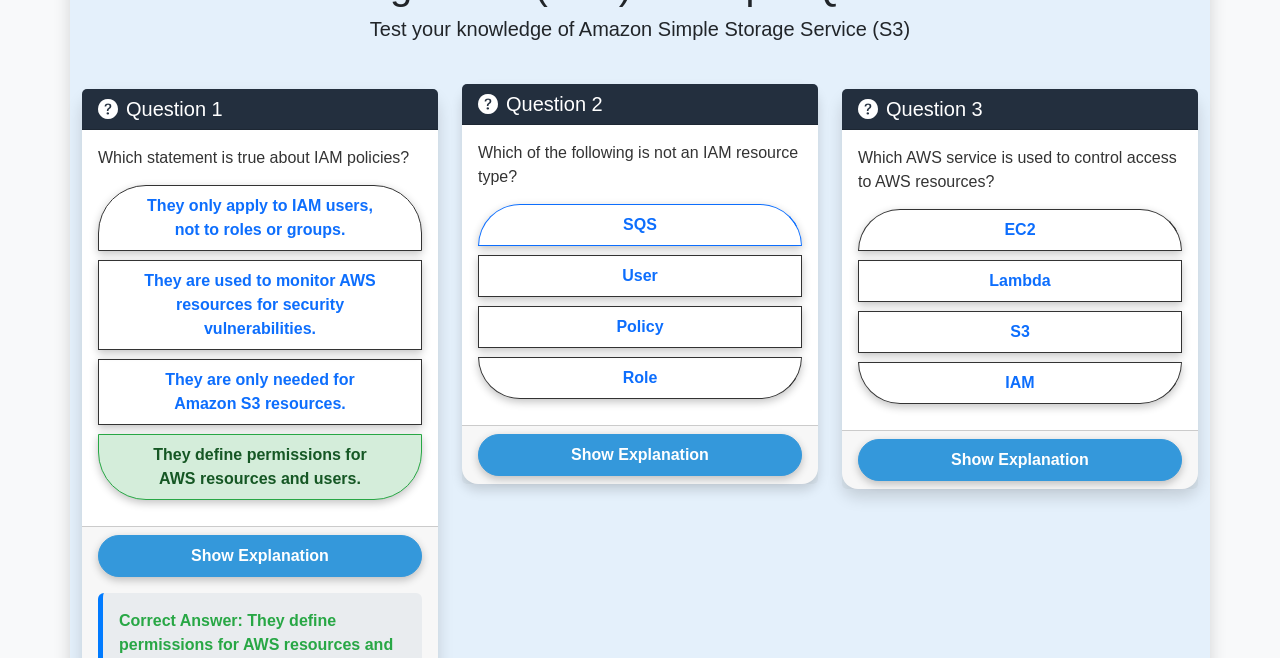 click on "SQS" at bounding box center (640, 225) 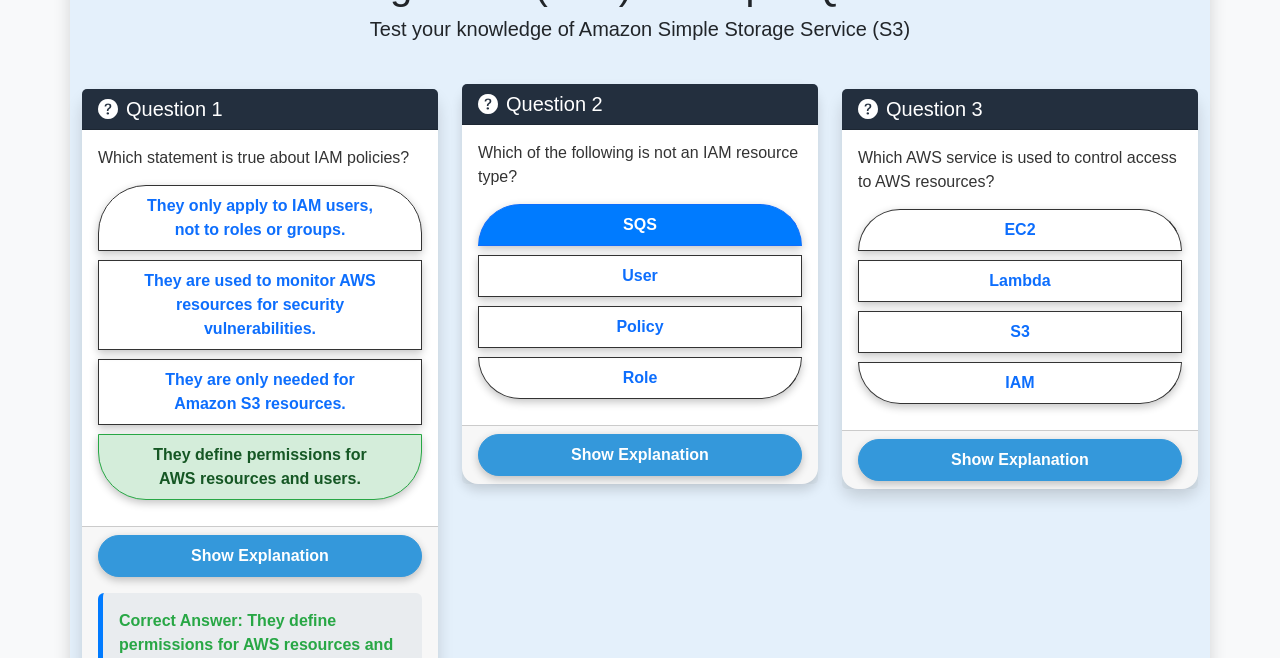 click on "Show Explanation
Correct Answer:
SQS
The IAM resource types are User, Group, Role, Policy, and Access Key. SQS is not an IAM resource type." at bounding box center (260, 687) 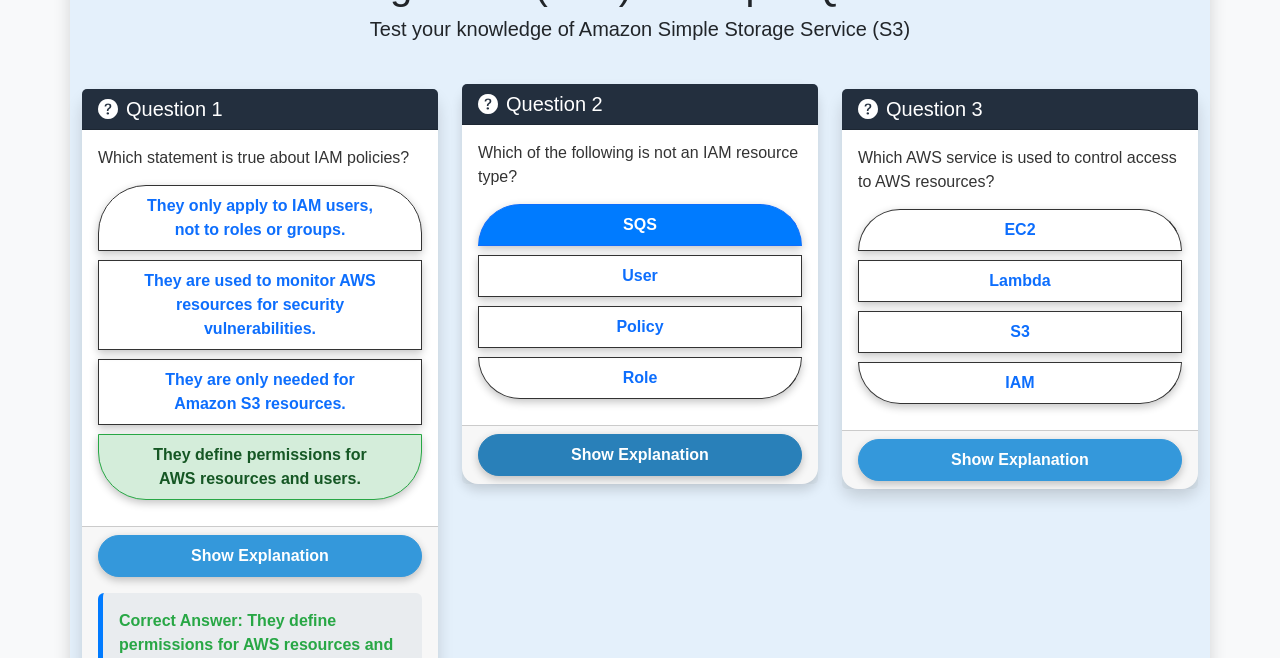 click on "Show Explanation" at bounding box center [260, 556] 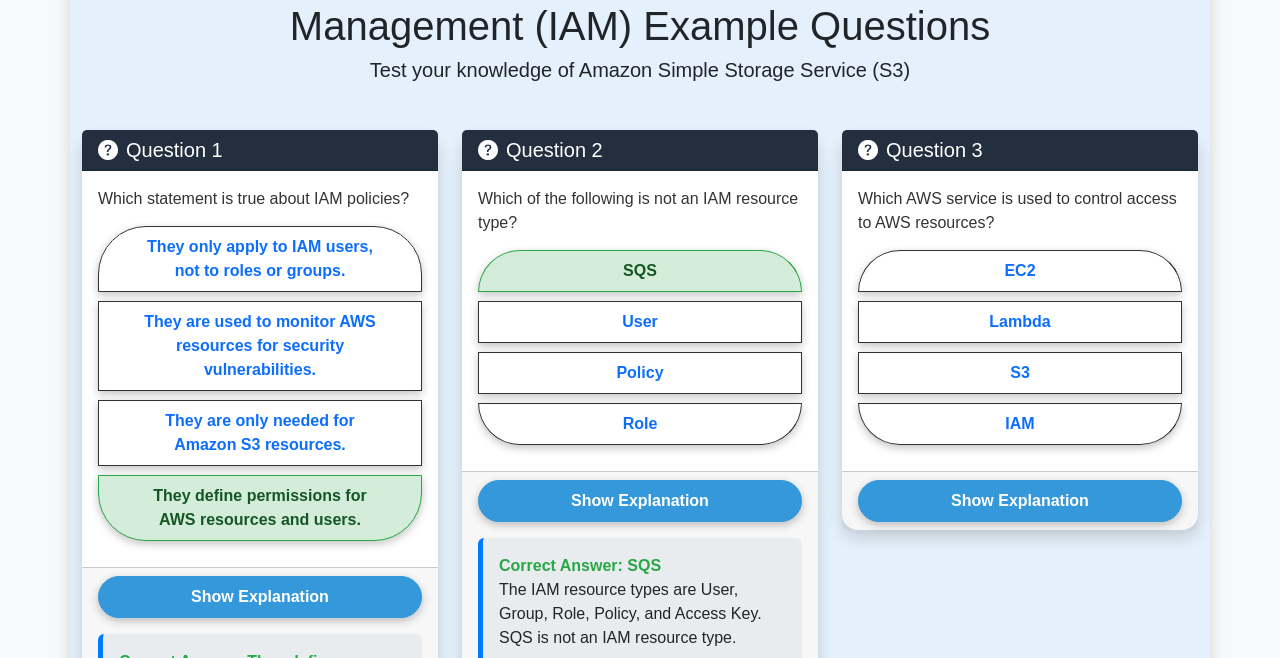 scroll, scrollTop: 1461, scrollLeft: 0, axis: vertical 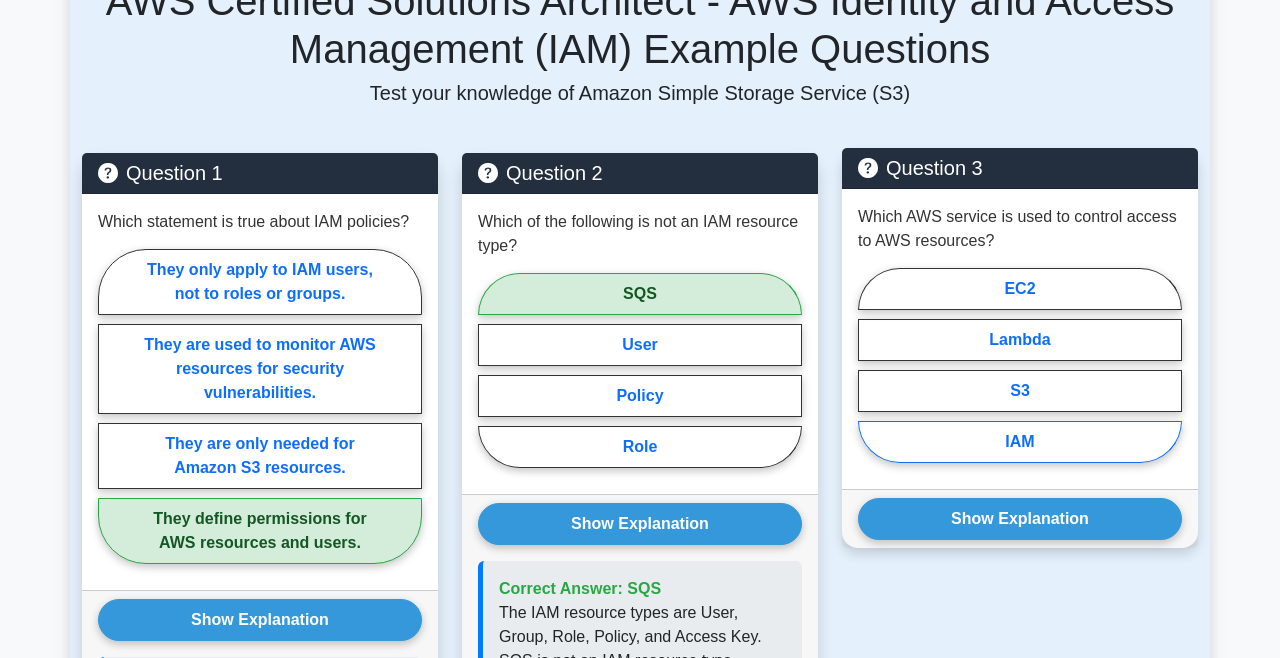 click on "IAM" at bounding box center (1020, 442) 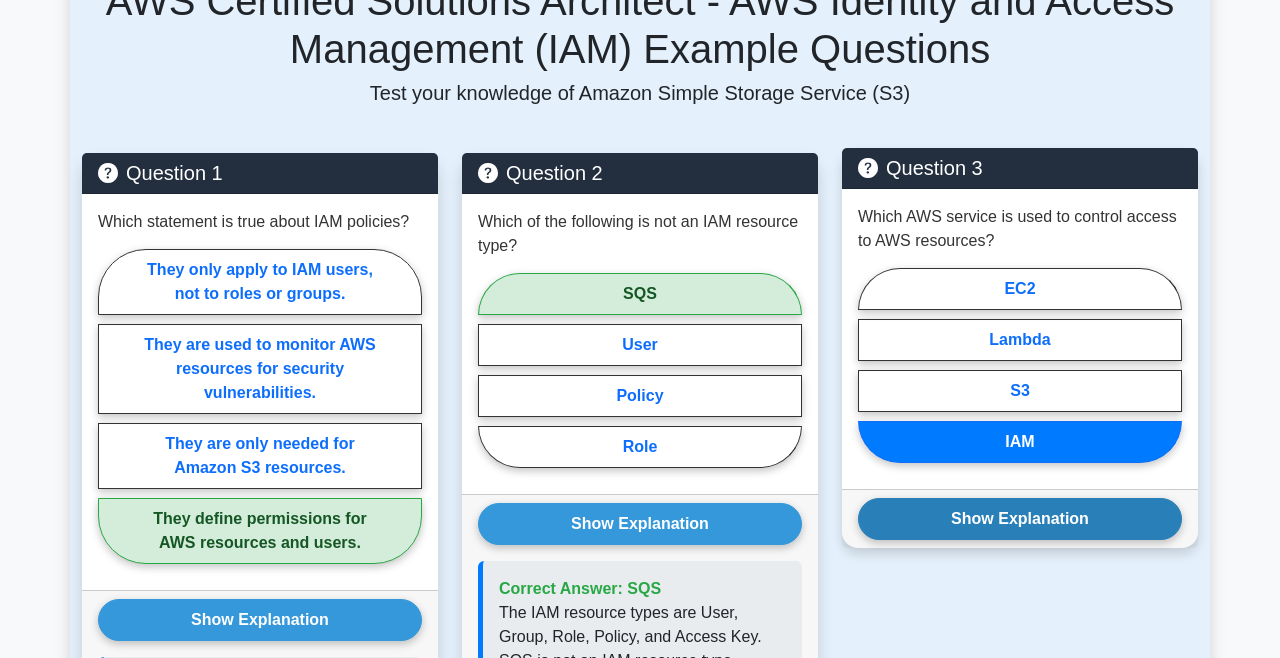click on "Show Explanation" at bounding box center [260, 620] 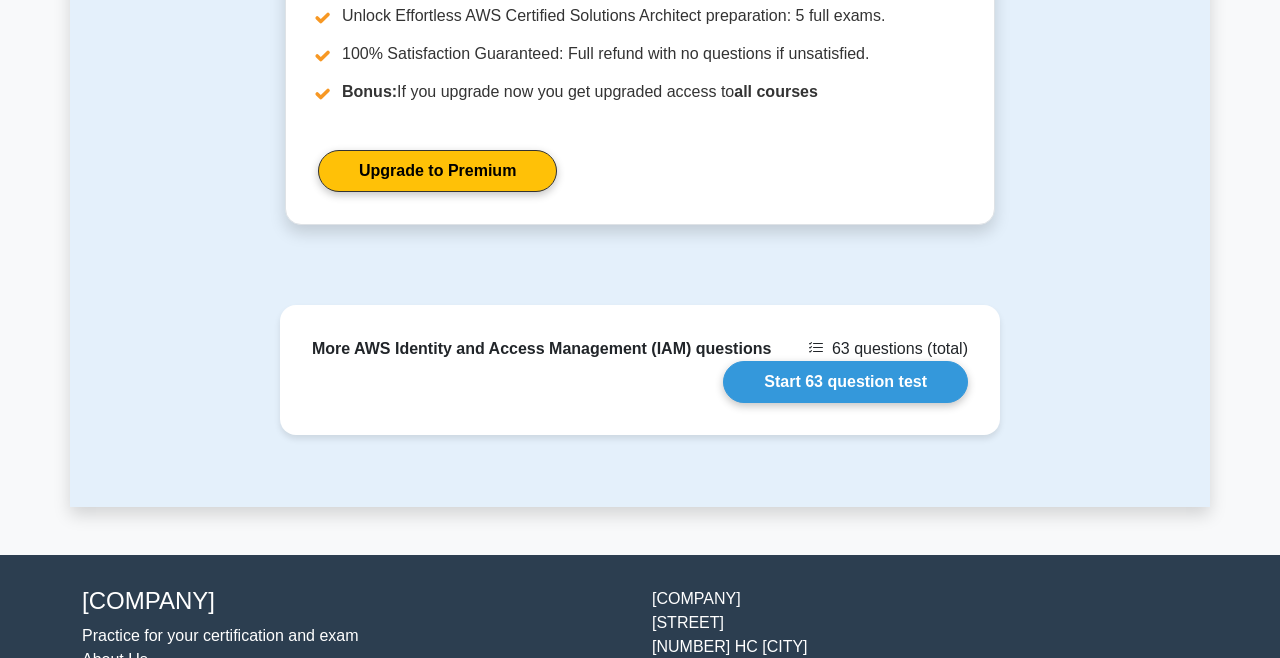 scroll, scrollTop: 2589, scrollLeft: 0, axis: vertical 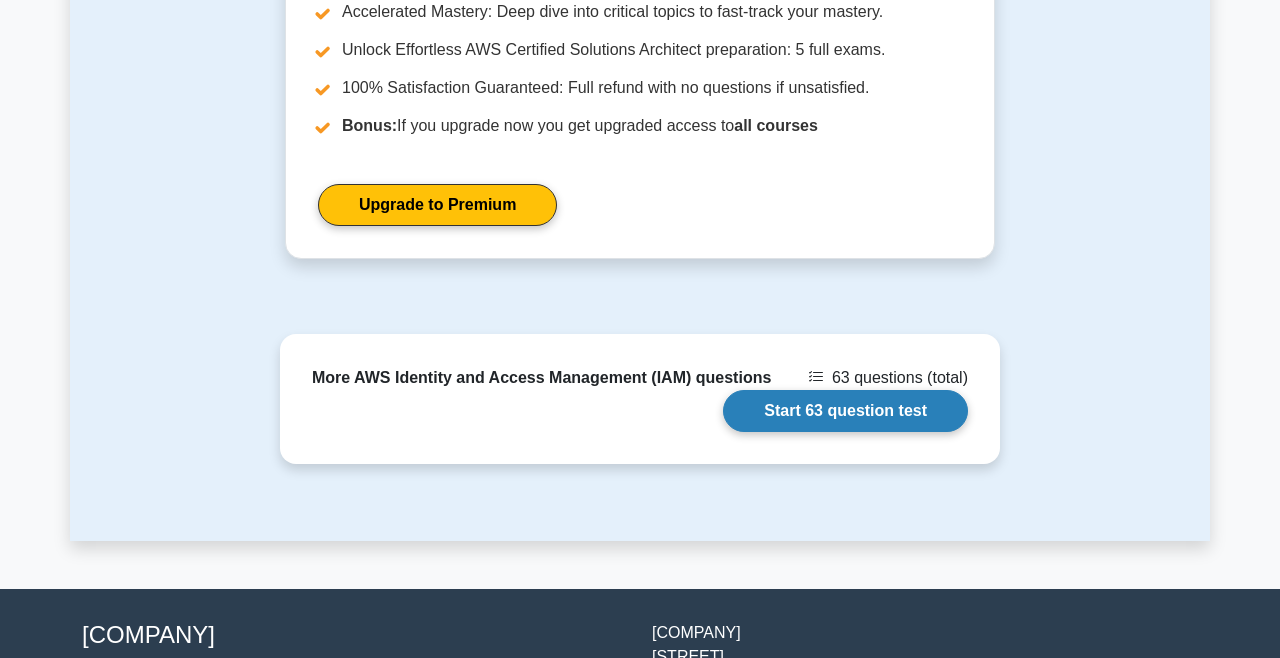 click on "Start 63 question test" at bounding box center (845, 411) 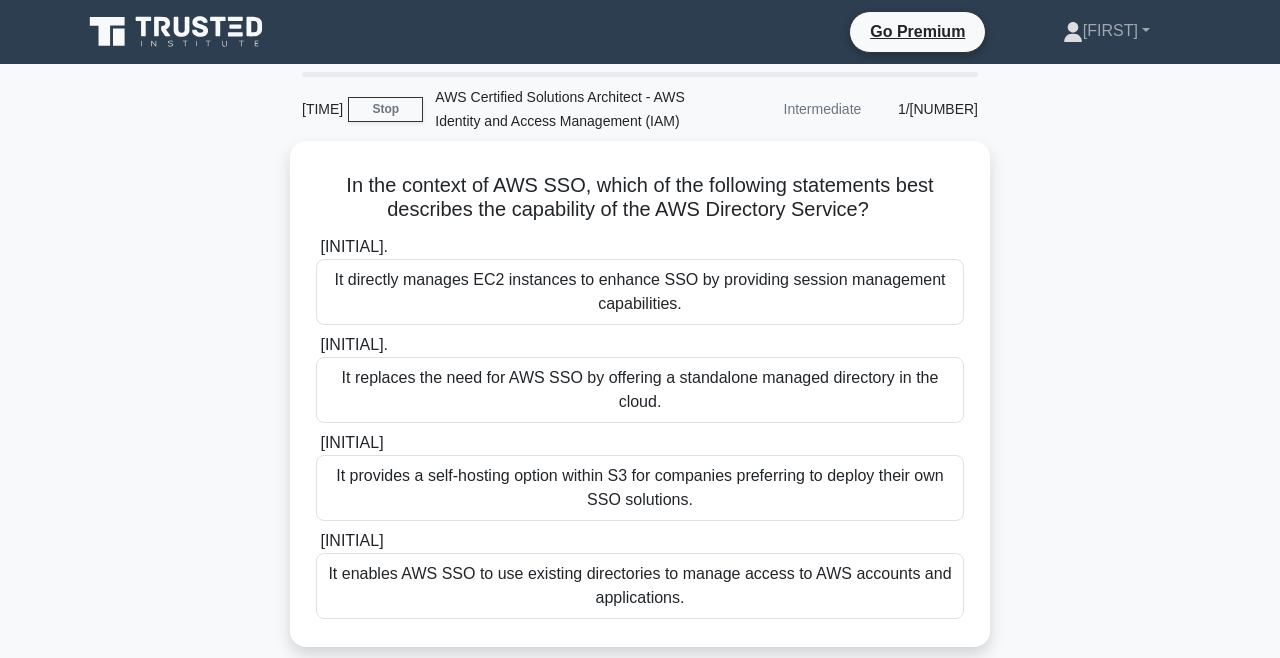 scroll, scrollTop: 0, scrollLeft: 0, axis: both 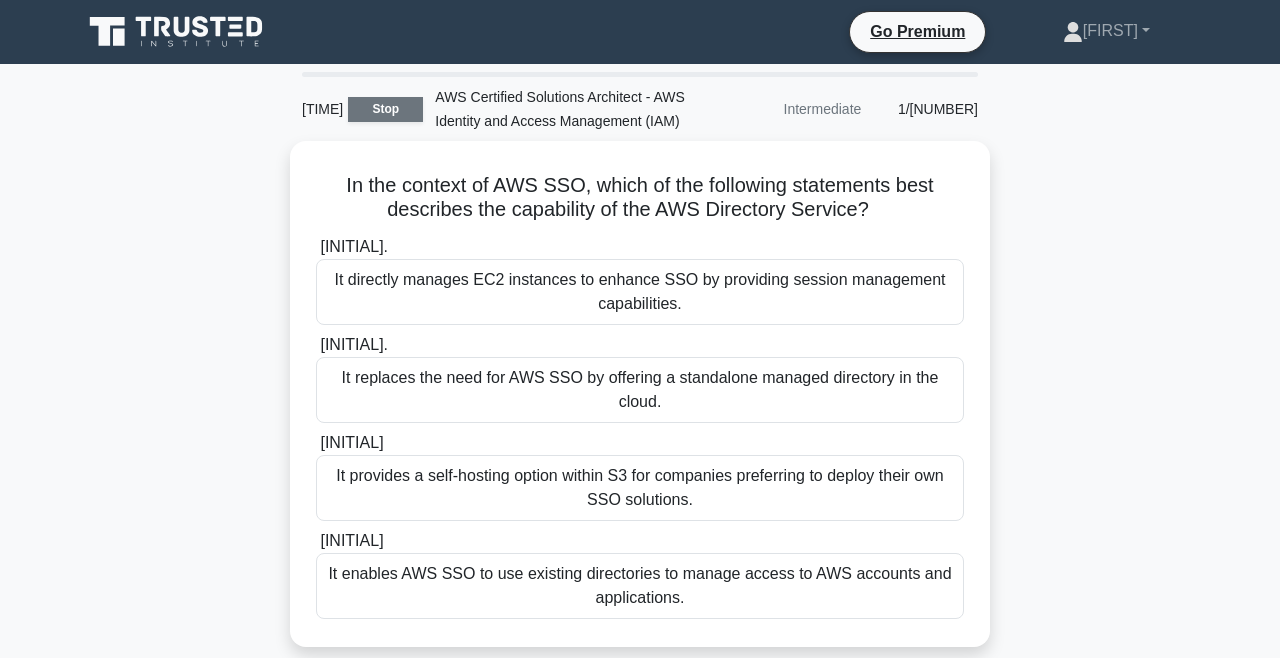 click on "Stop" at bounding box center [385, 109] 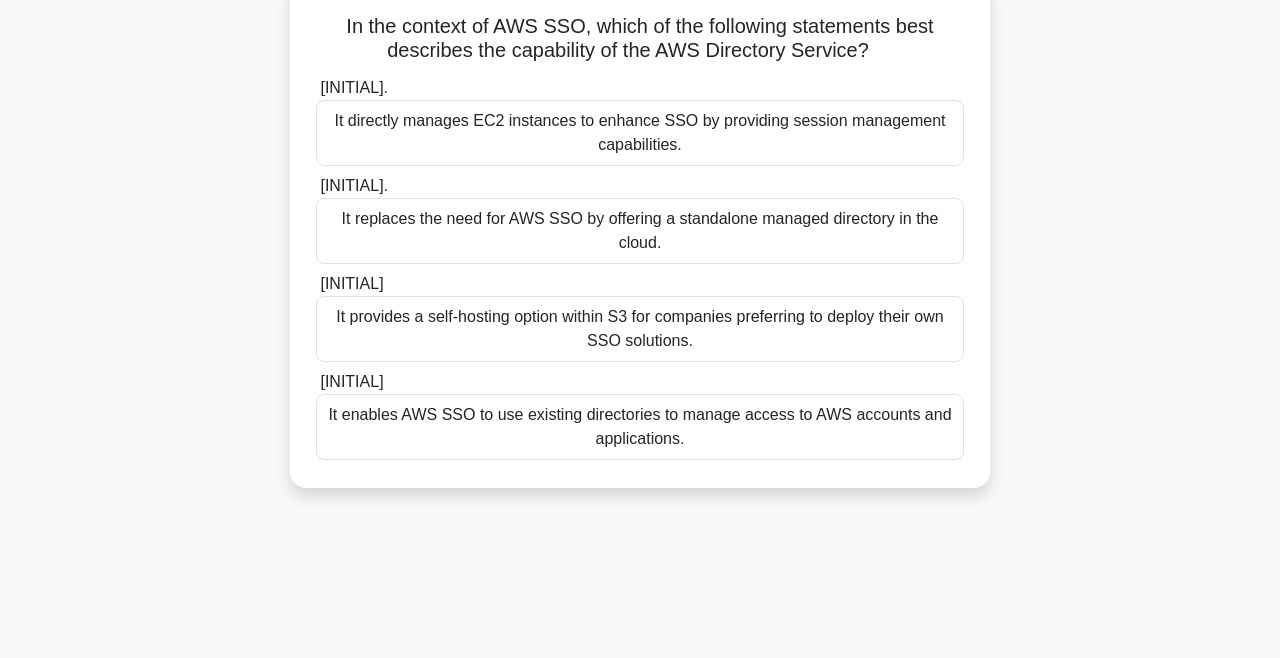 scroll, scrollTop: 192, scrollLeft: 0, axis: vertical 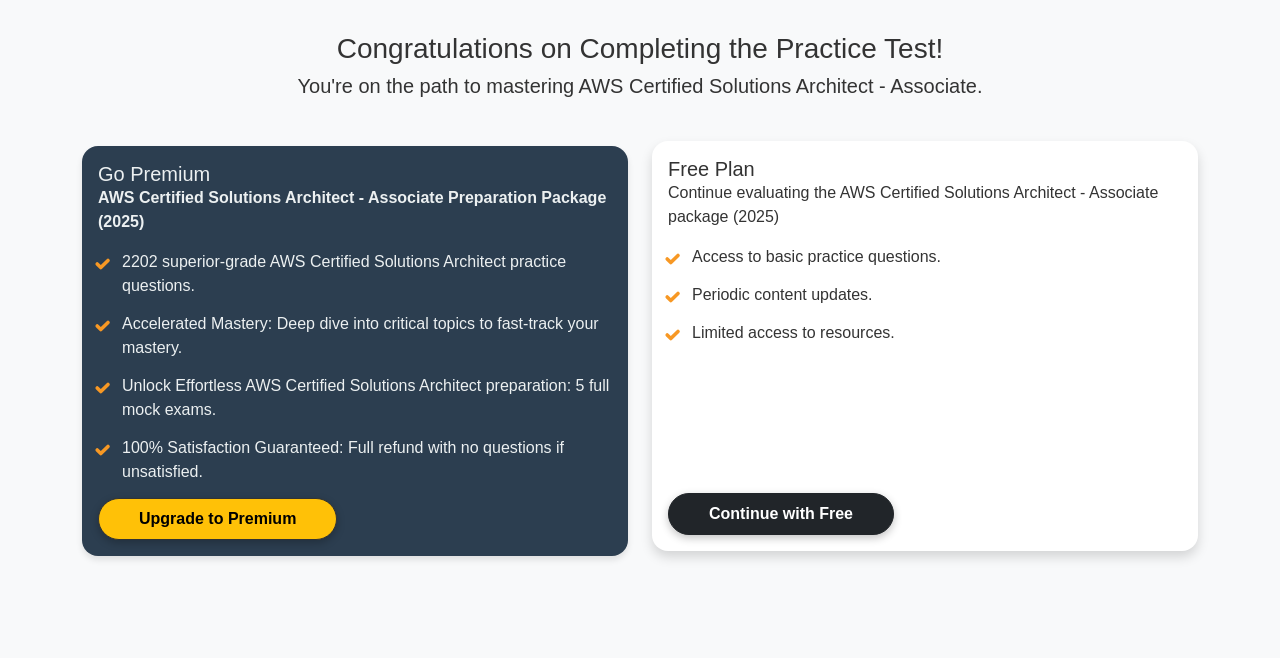 click on "Continue with Free" at bounding box center [781, 514] 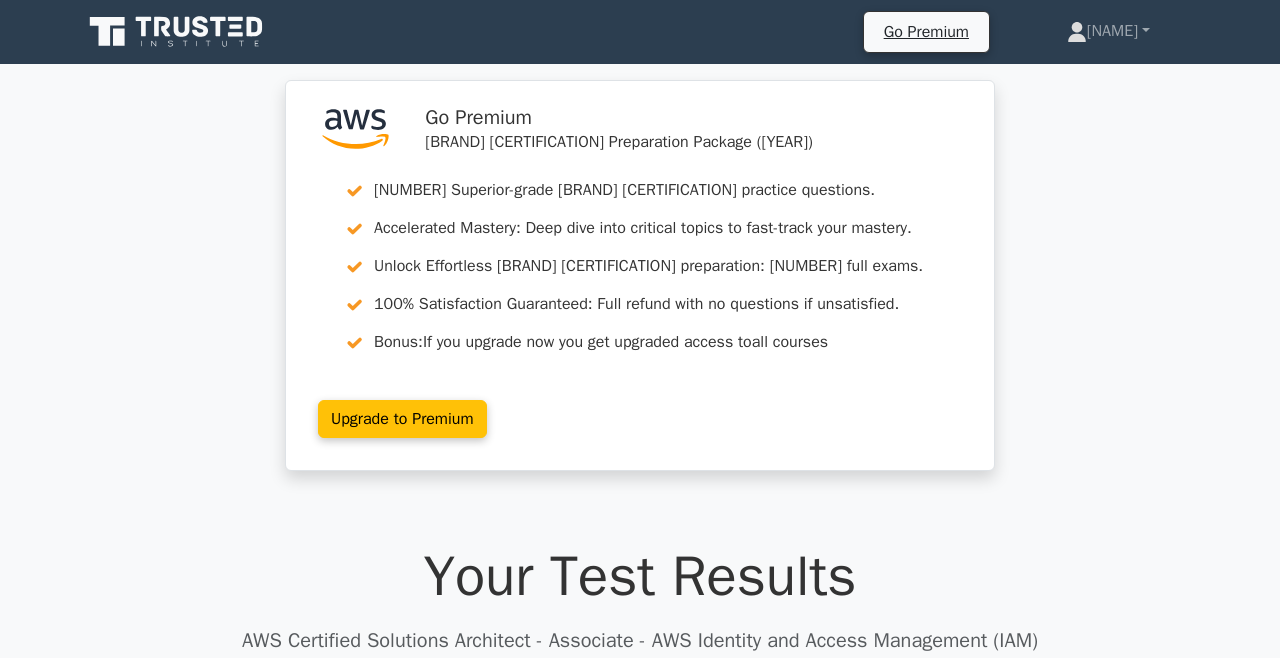 scroll, scrollTop: 75, scrollLeft: 0, axis: vertical 